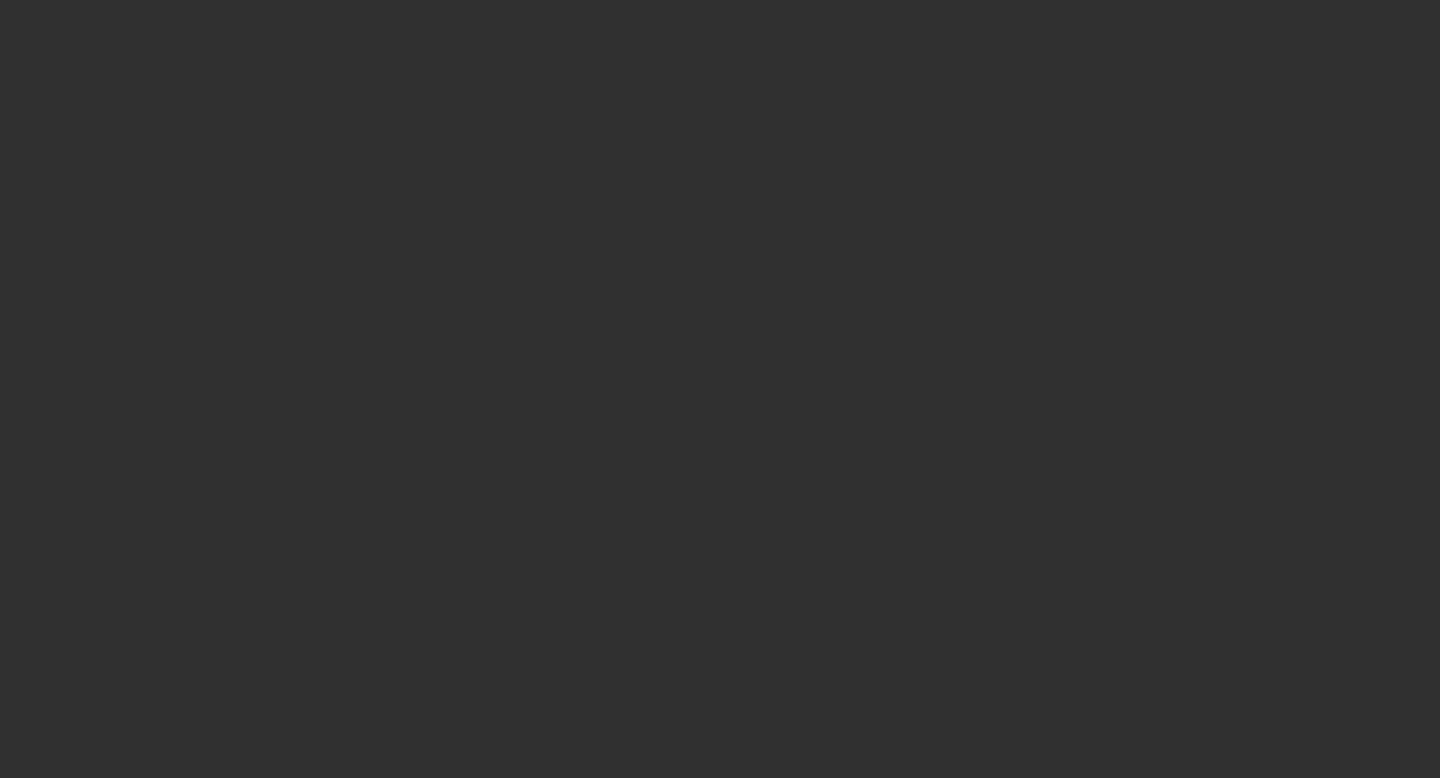 scroll, scrollTop: 0, scrollLeft: 0, axis: both 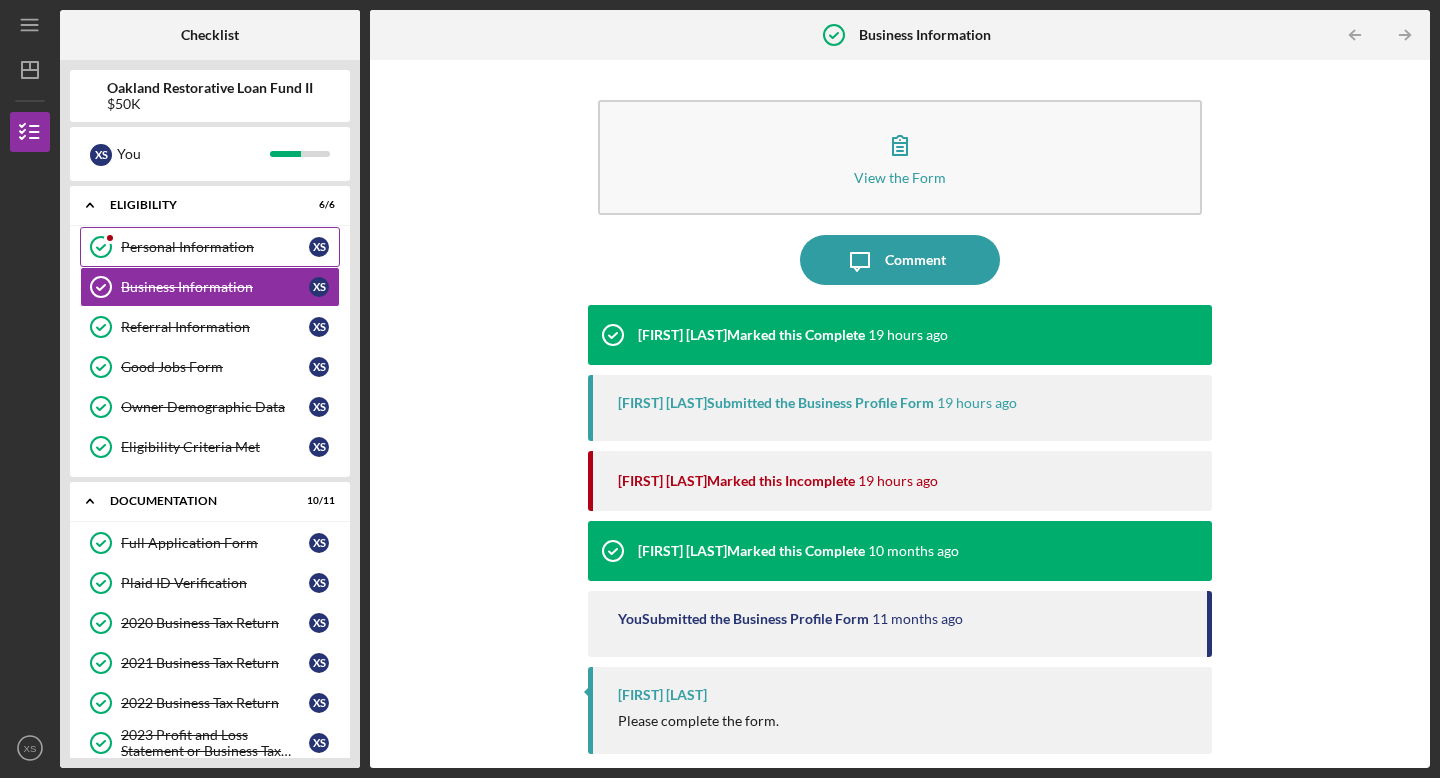 click on "Personal Information Personal Information X S" at bounding box center (210, 247) 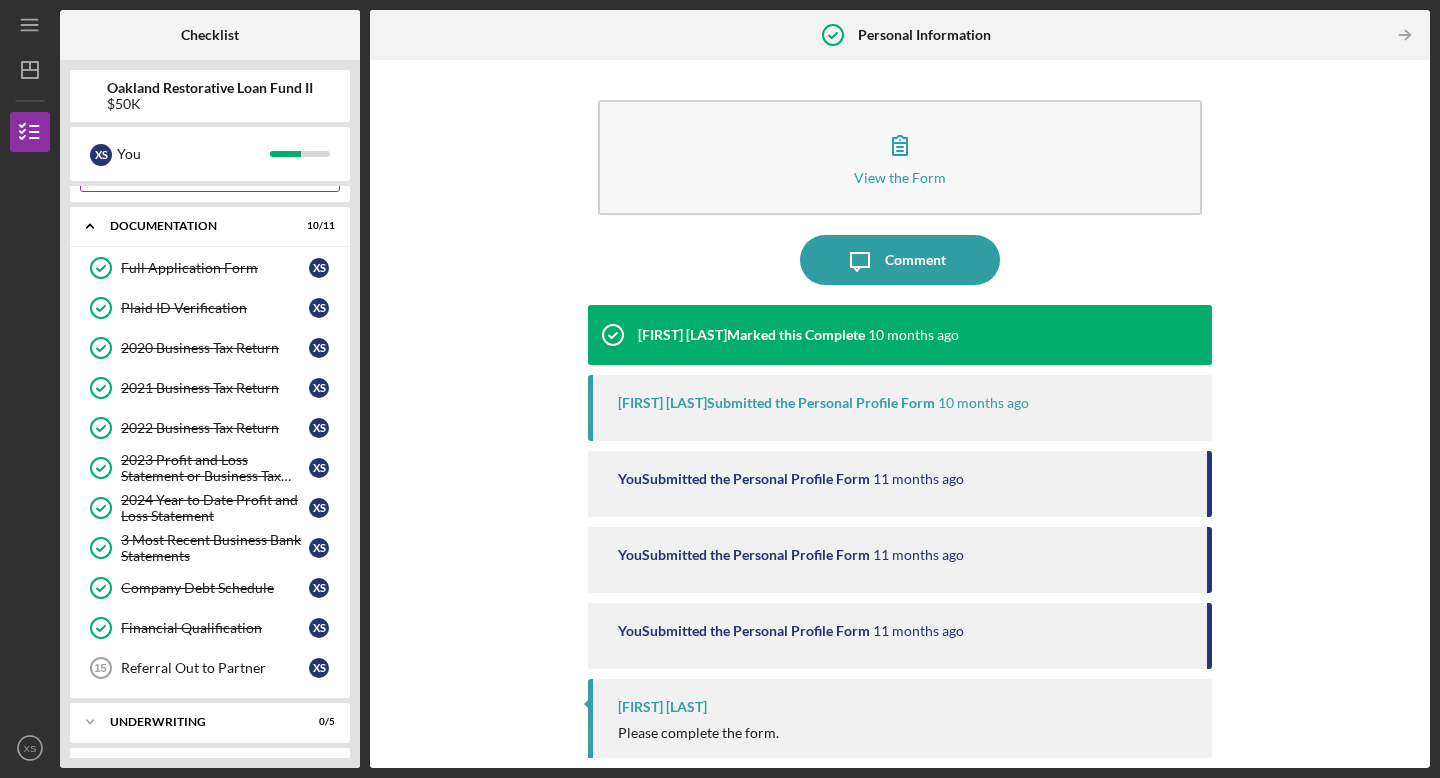 scroll, scrollTop: 315, scrollLeft: 0, axis: vertical 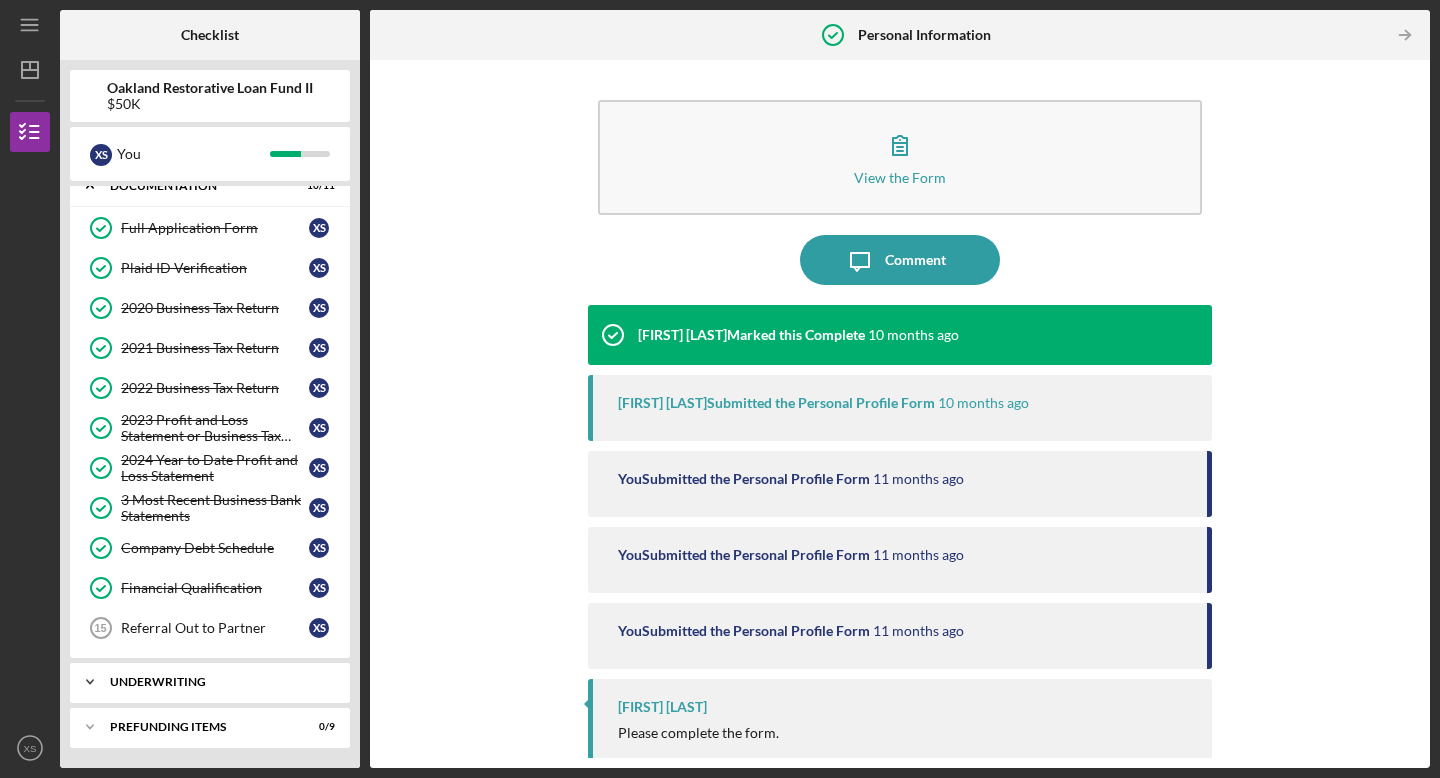 click on "Underwriting" at bounding box center [217, 682] 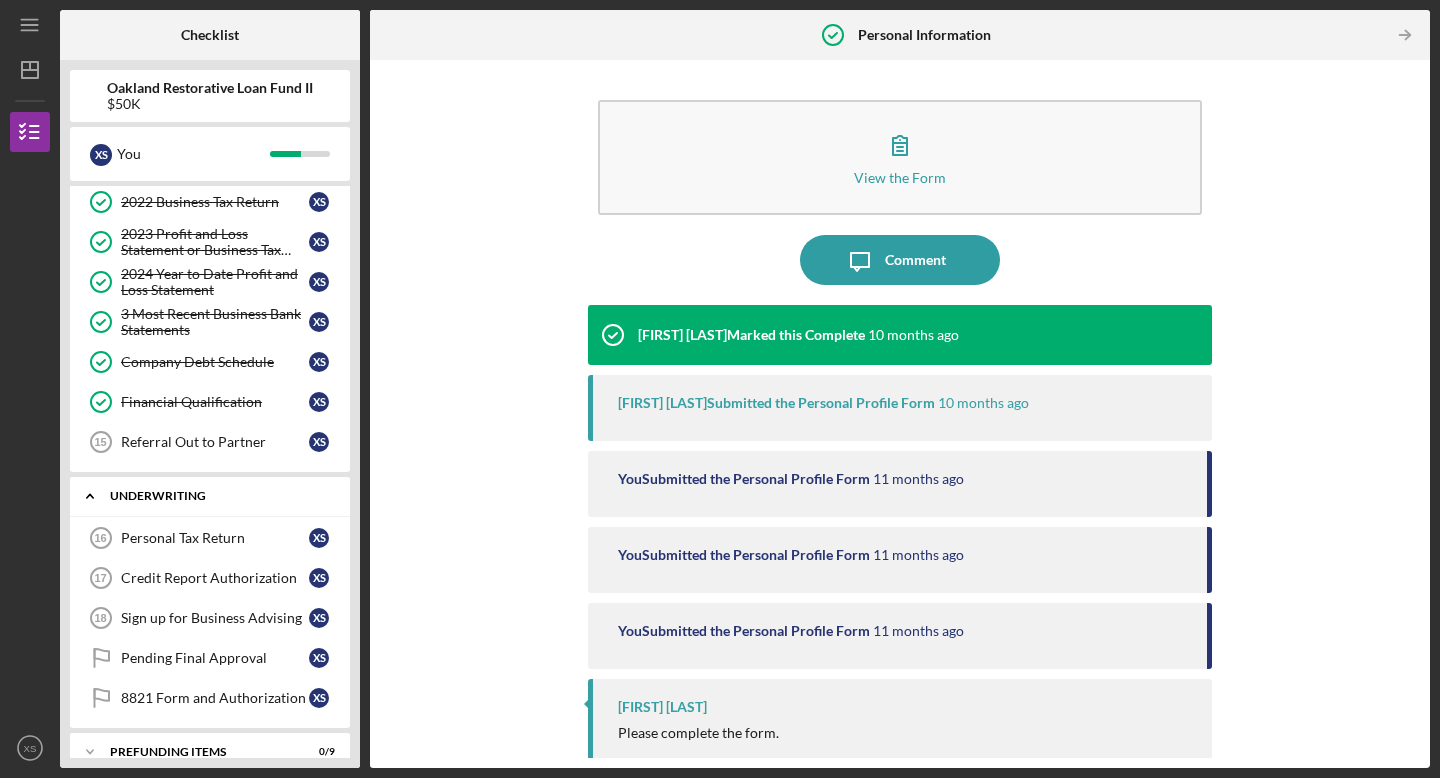 scroll, scrollTop: 526, scrollLeft: 0, axis: vertical 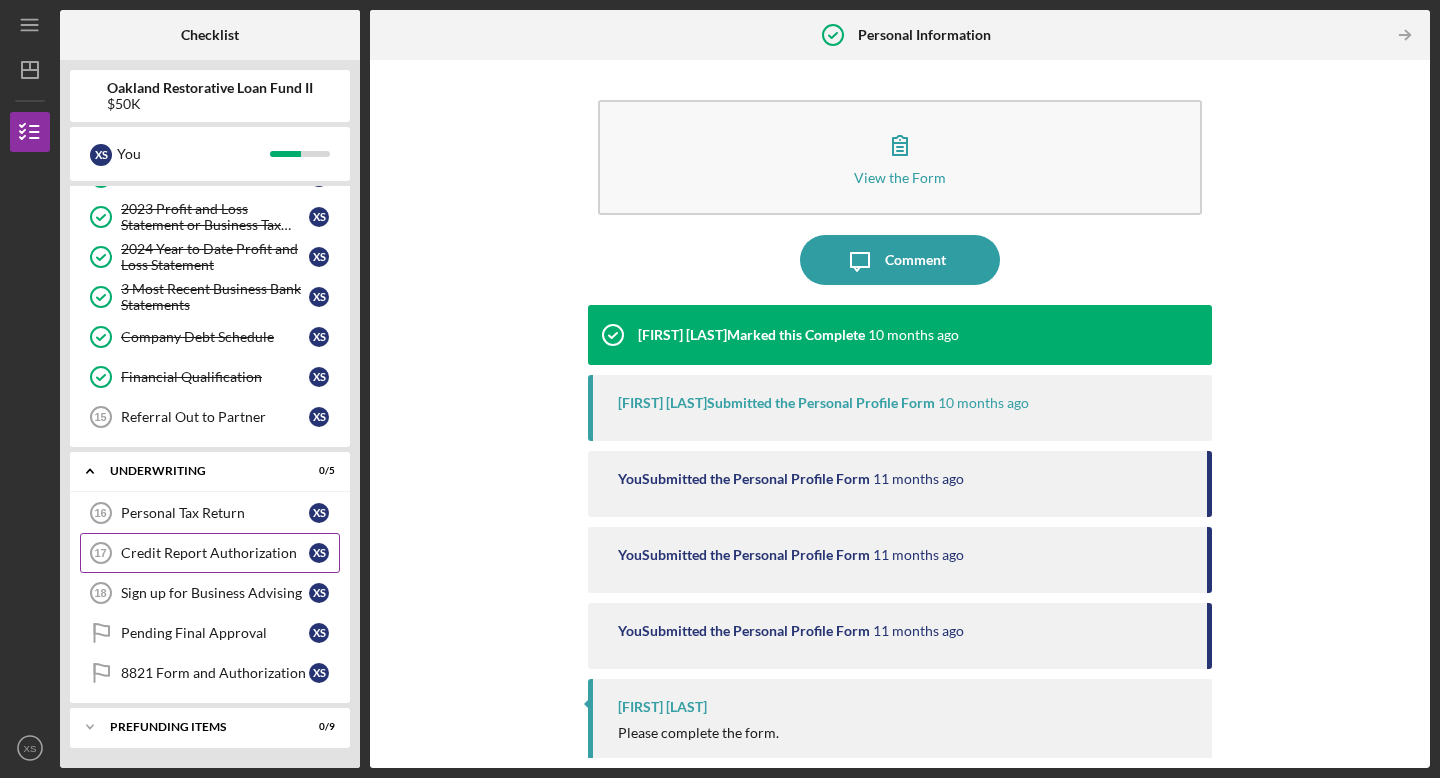 click on "Credit Report Authorization" at bounding box center (215, 553) 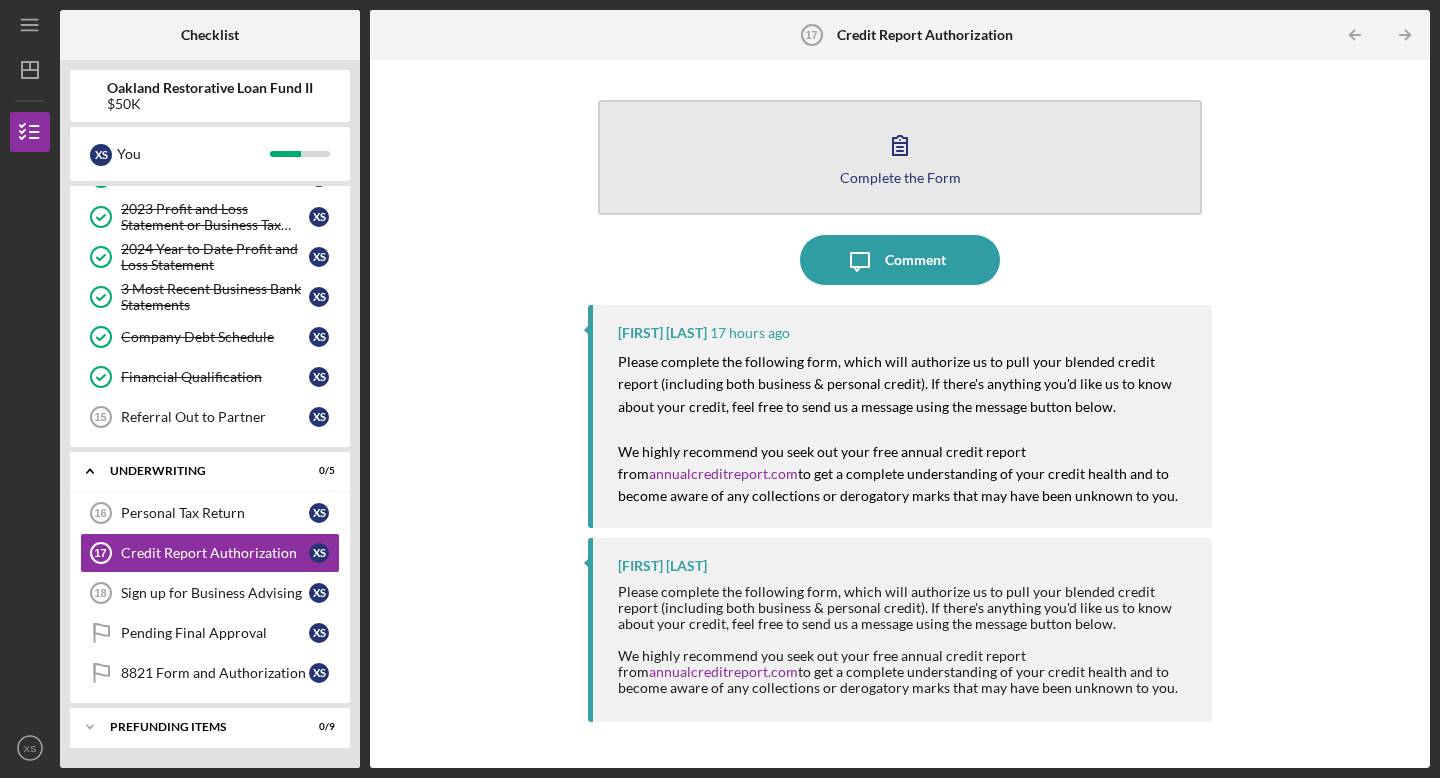 click on "Complete the Form Form" at bounding box center [900, 157] 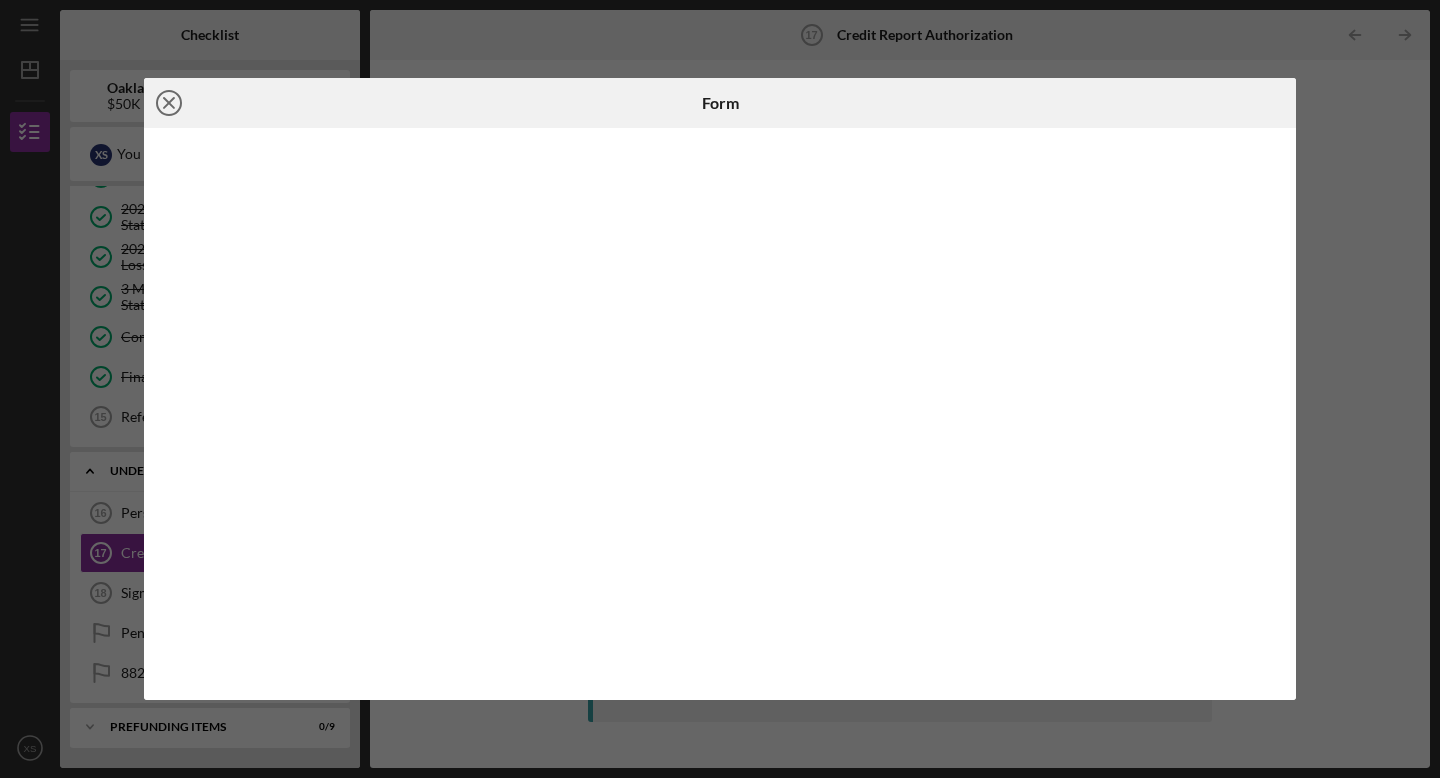 click 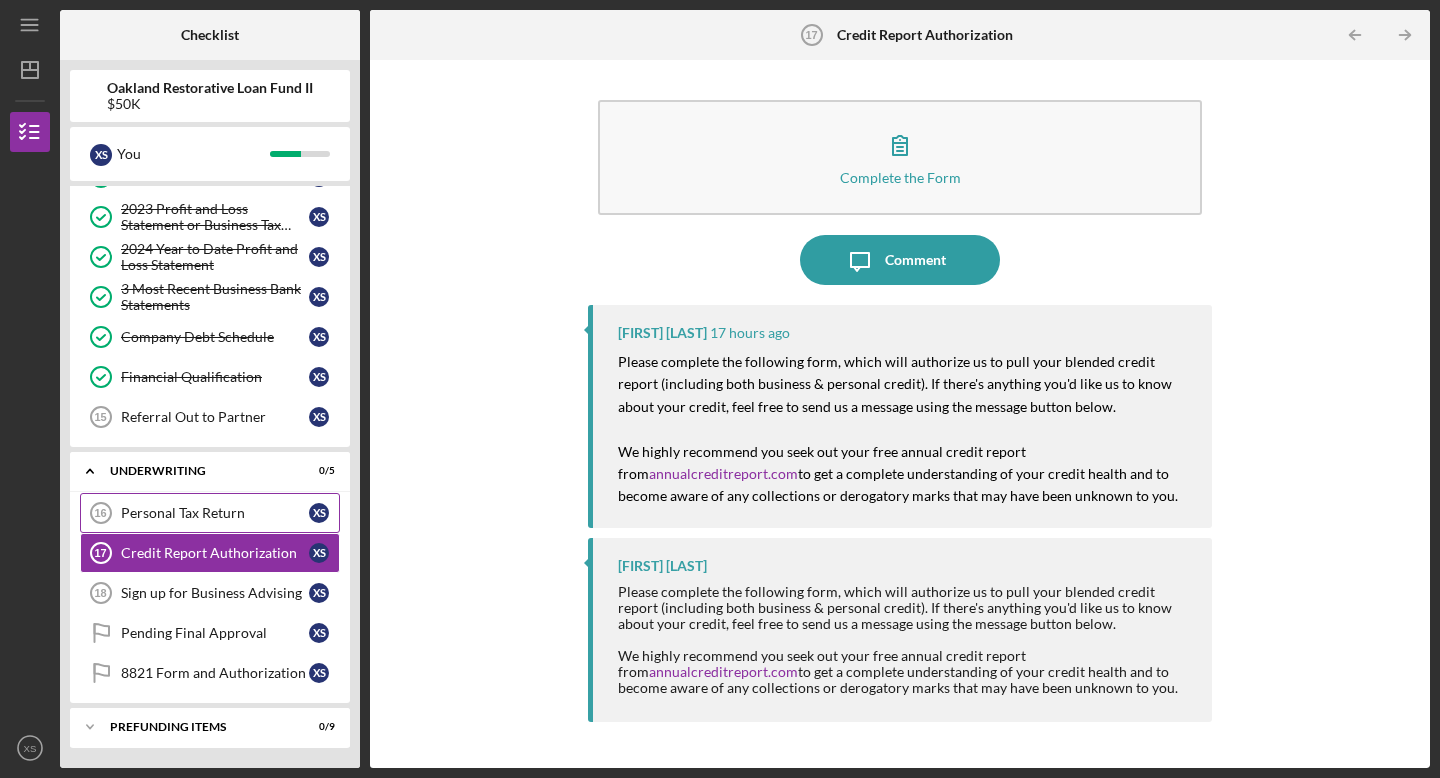 click on "Personal Tax Return 16 Personal Tax Return X S" at bounding box center [210, 513] 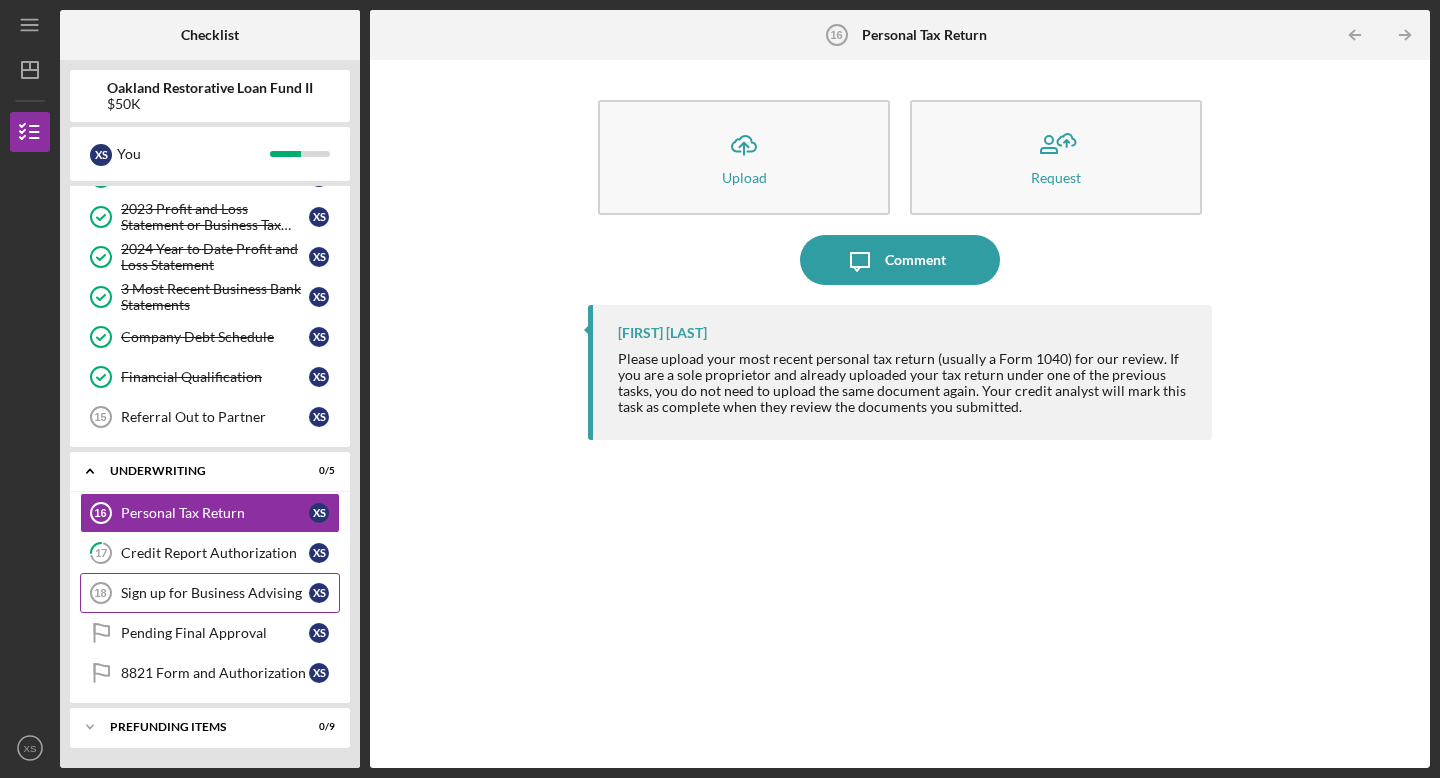 click on "Sign up for Business Advising" at bounding box center [215, 593] 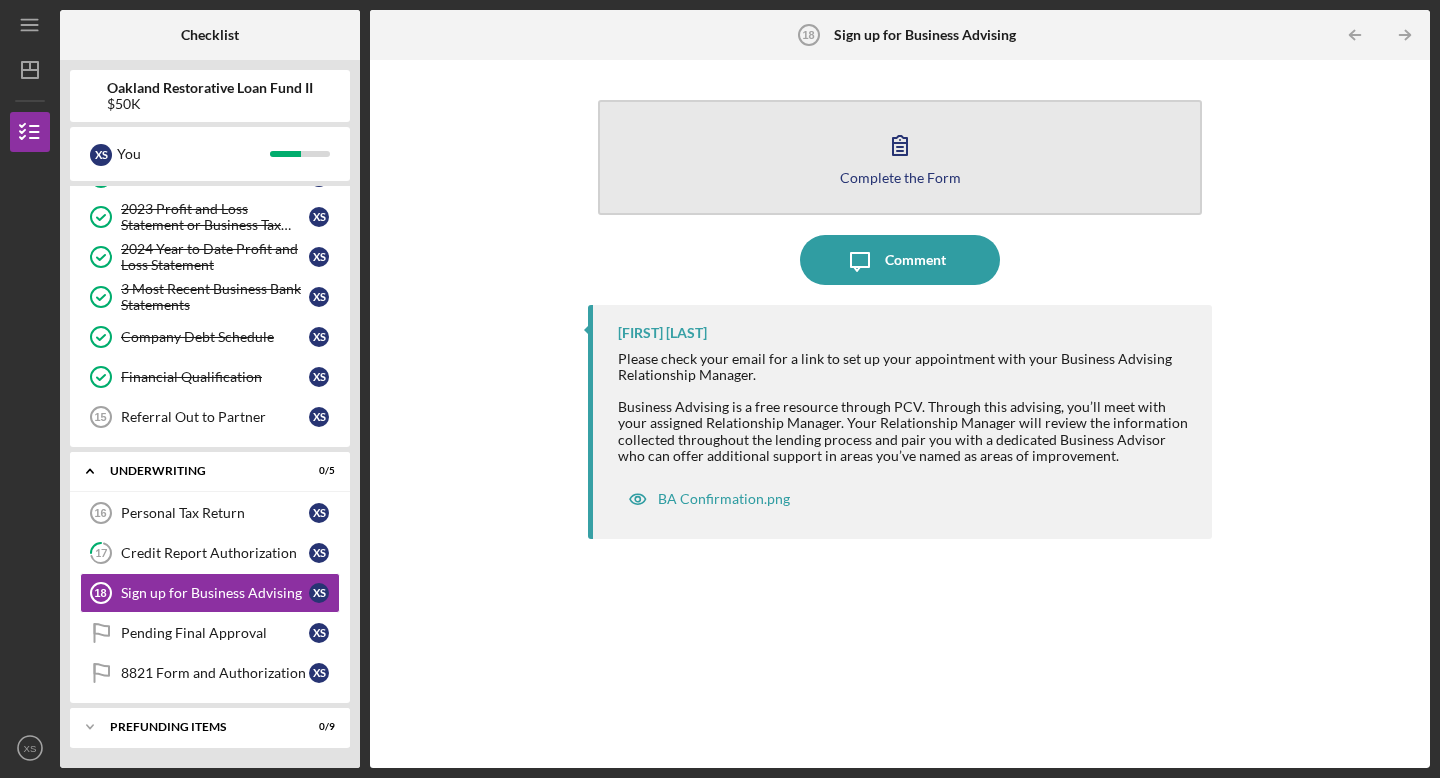 click on "Complete the Form Form" at bounding box center [900, 157] 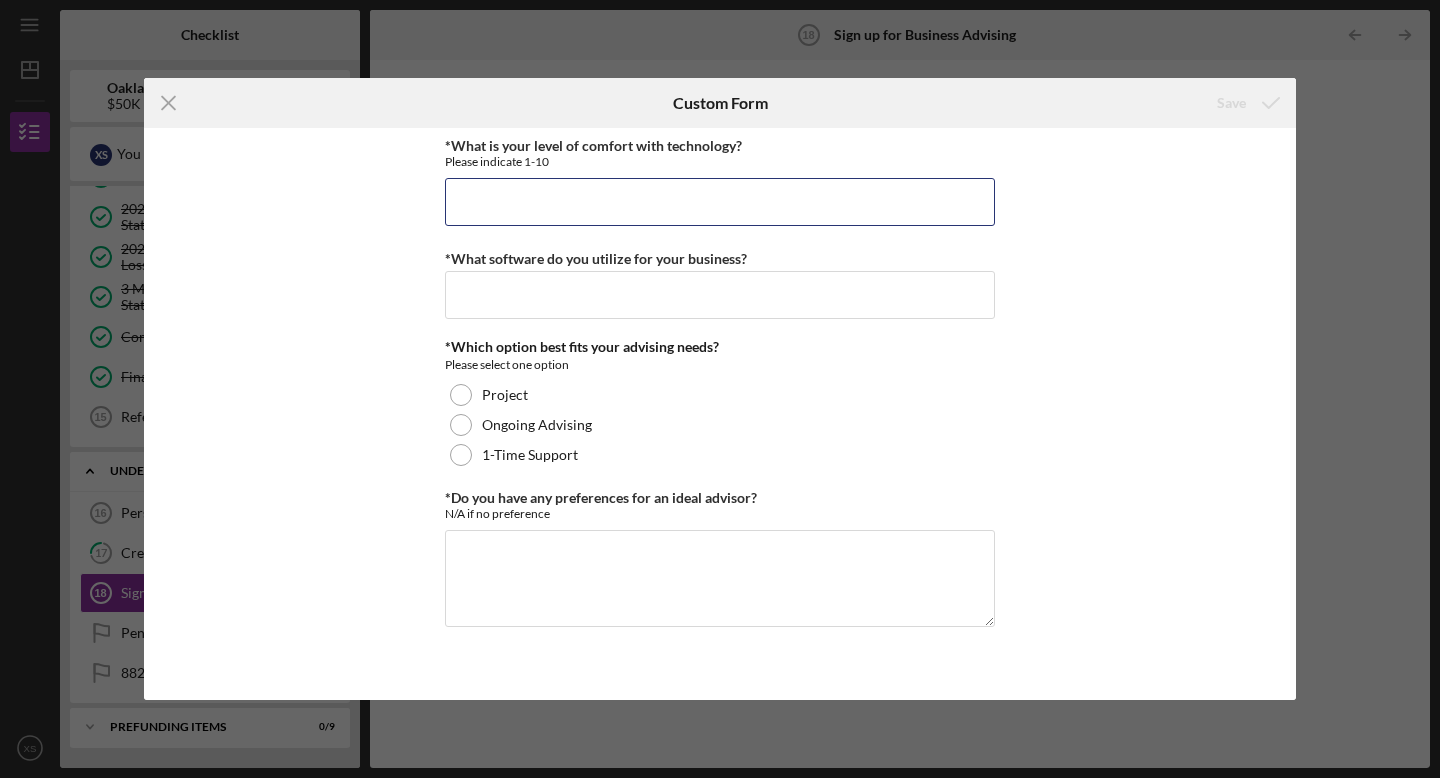 click on "*What is your level of comfort with technology?" at bounding box center (720, 202) 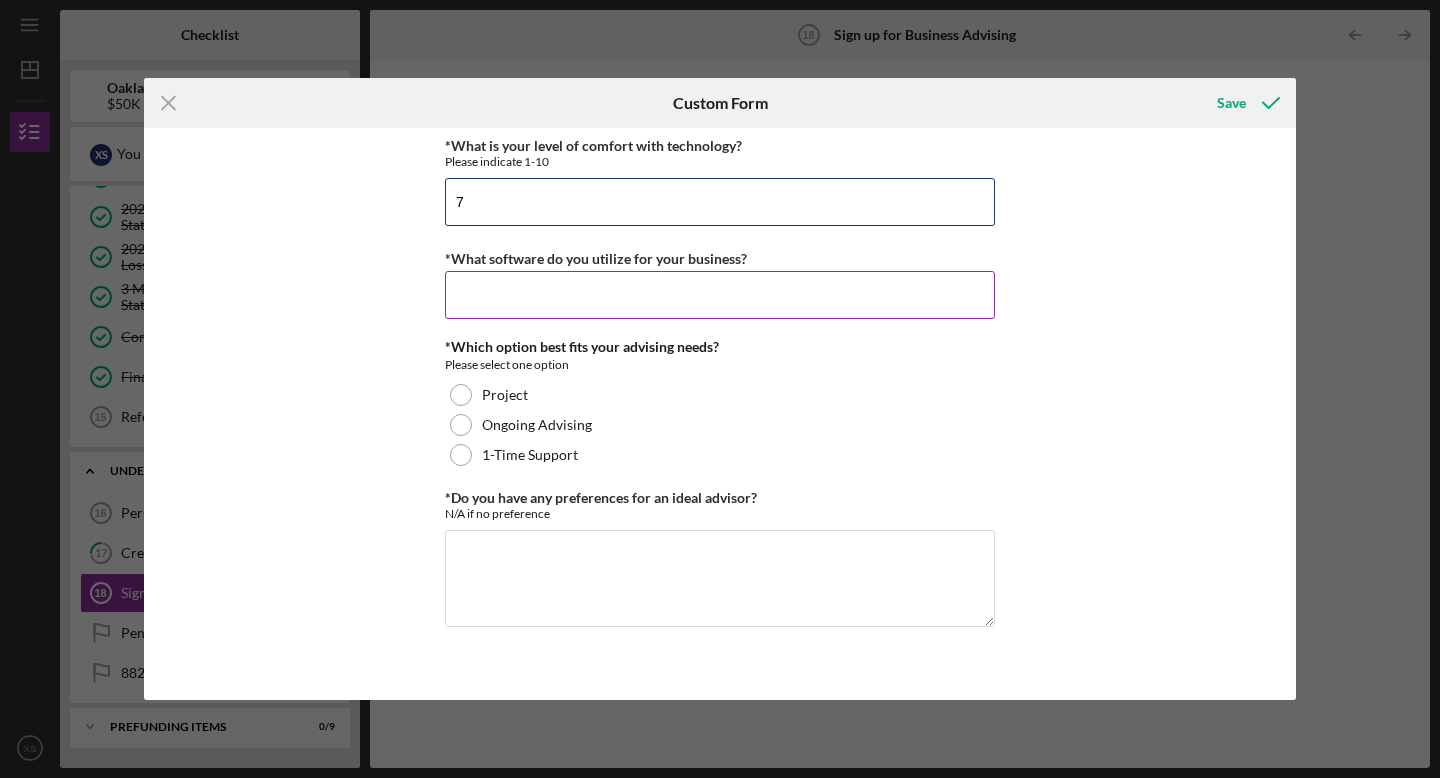 type on "7" 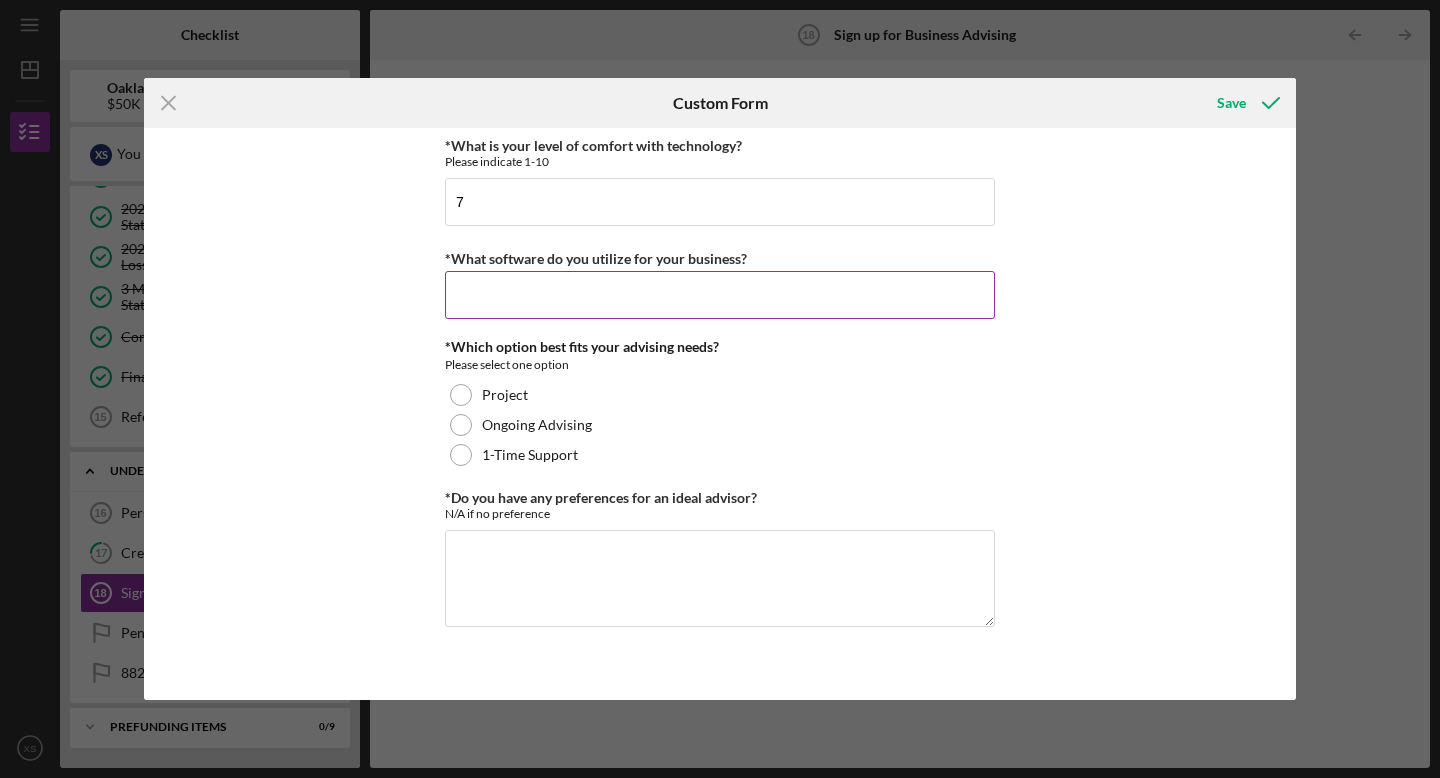click on "*What software do you utilize for your business?" at bounding box center (720, 295) 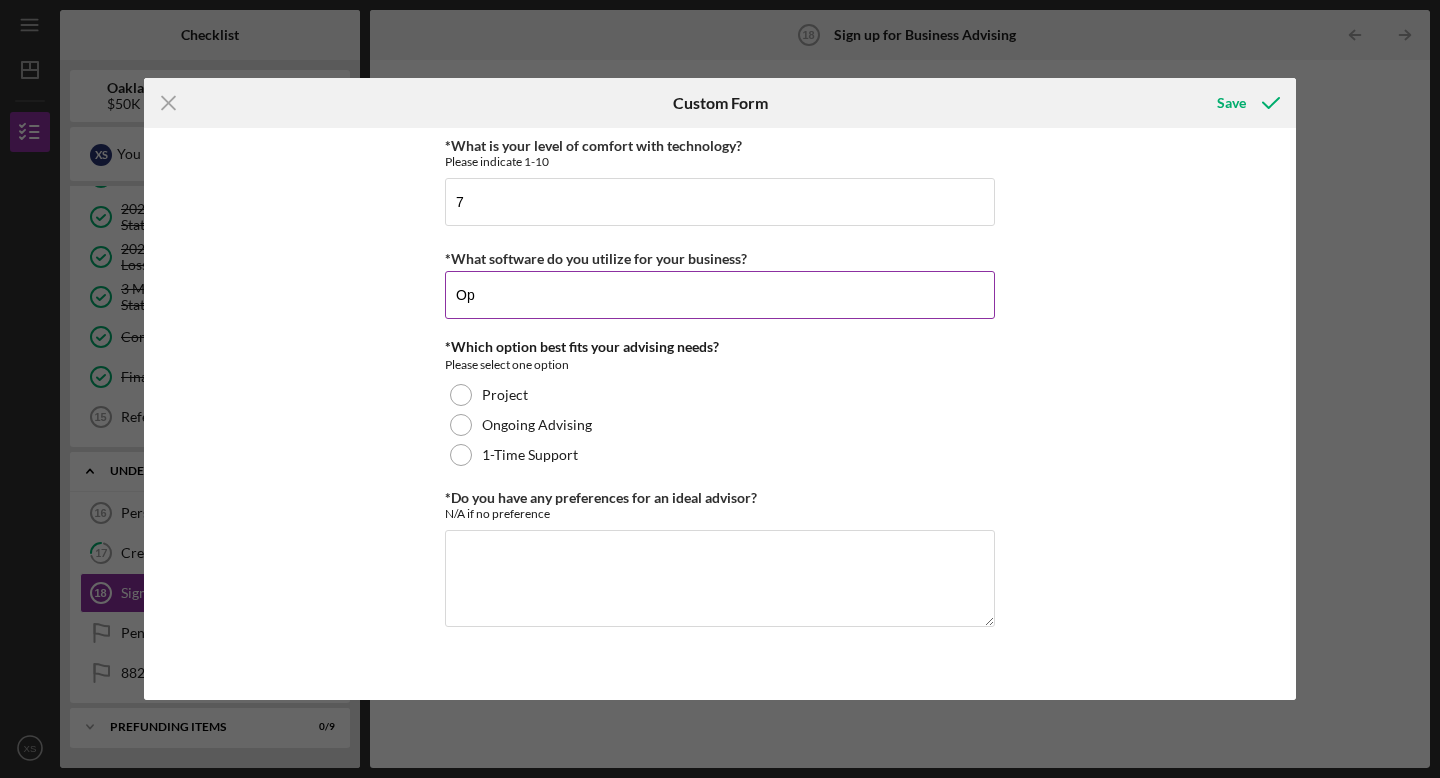 type on "O" 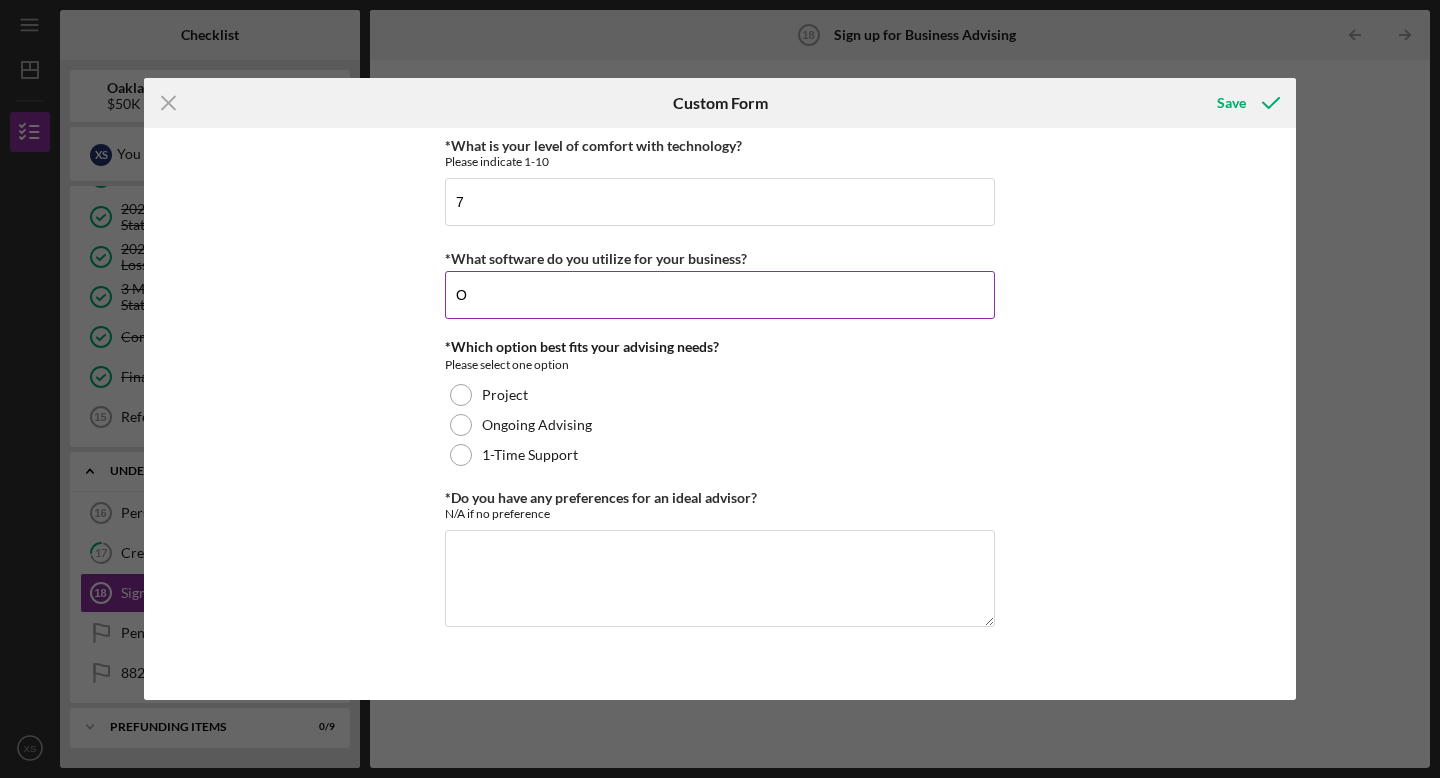 type 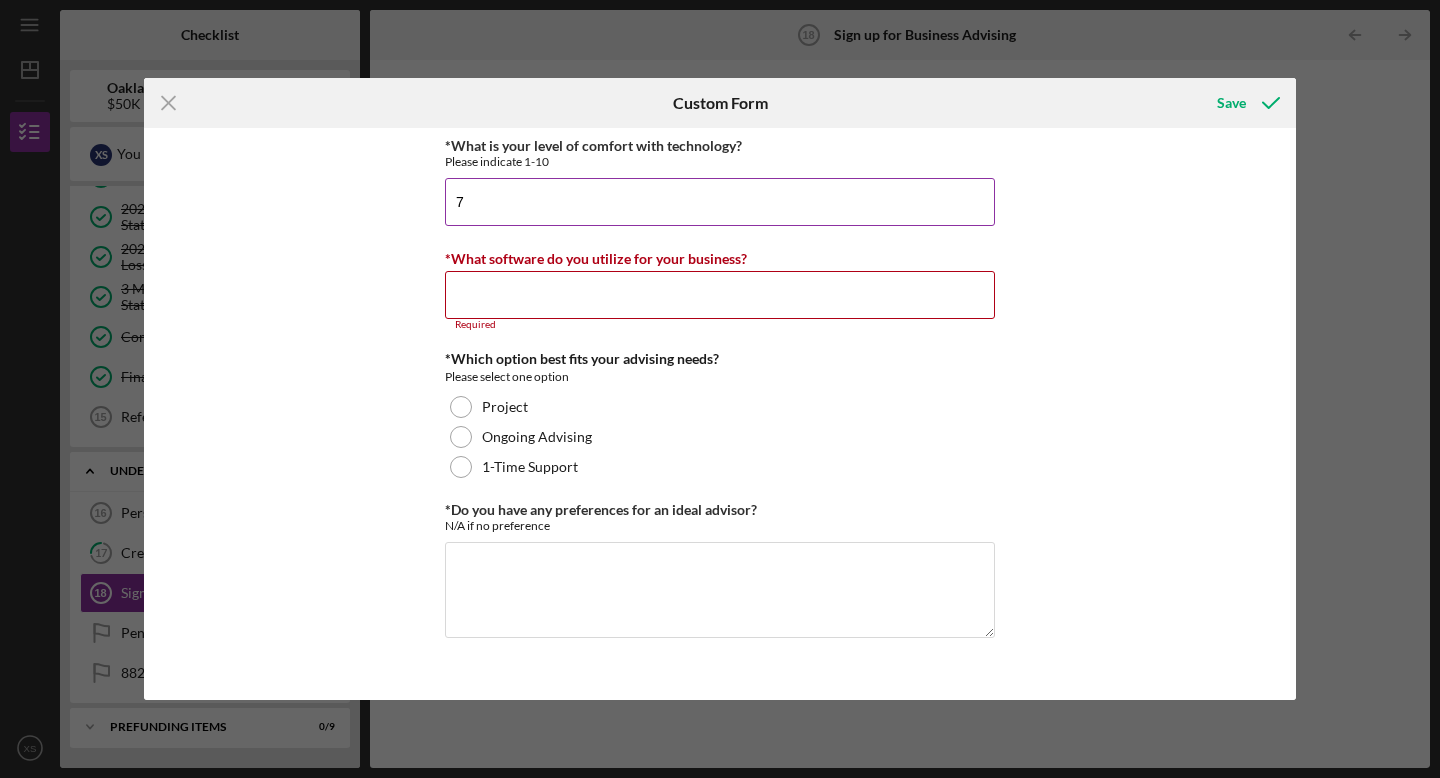 click on "7" at bounding box center (720, 202) 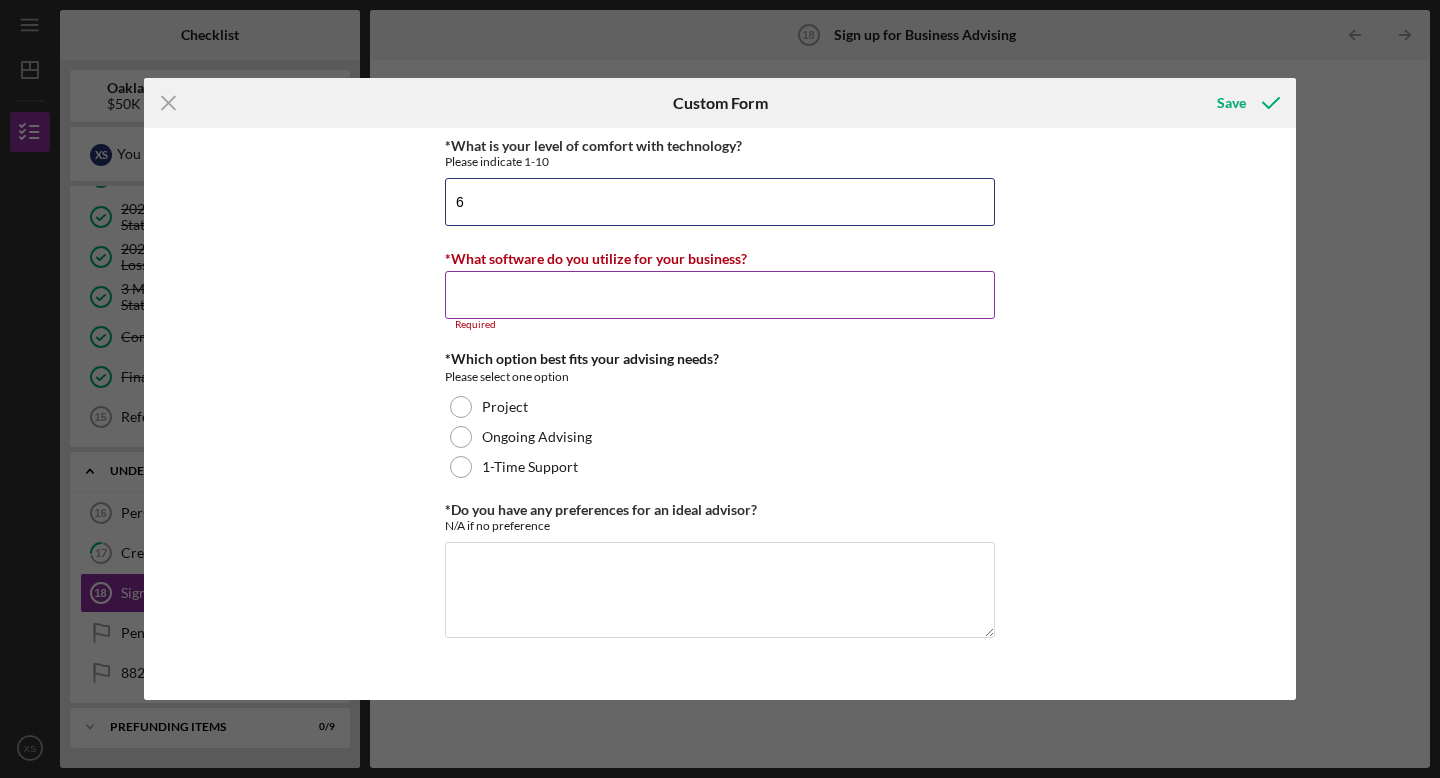 type on "6" 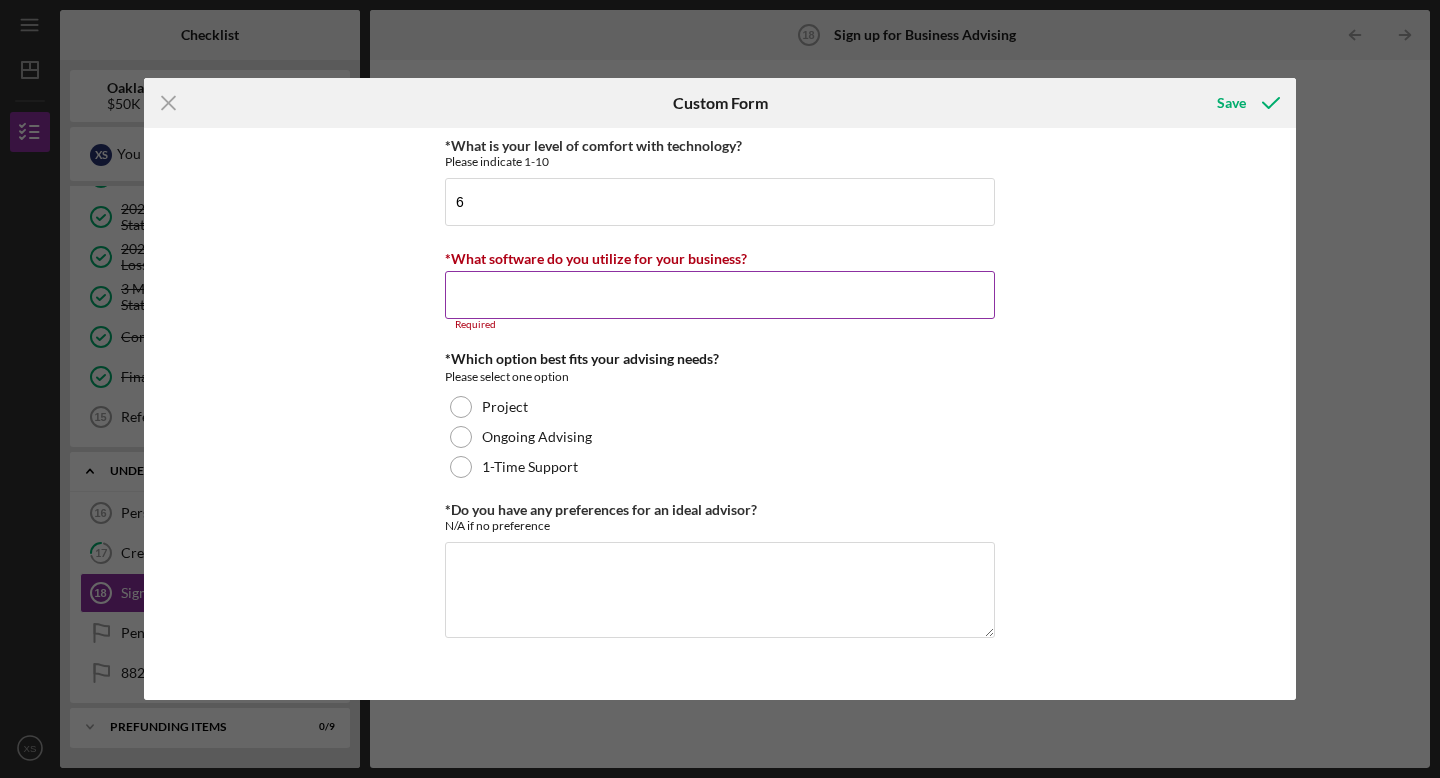 click on "*What software do you utilize for your business?" at bounding box center (720, 295) 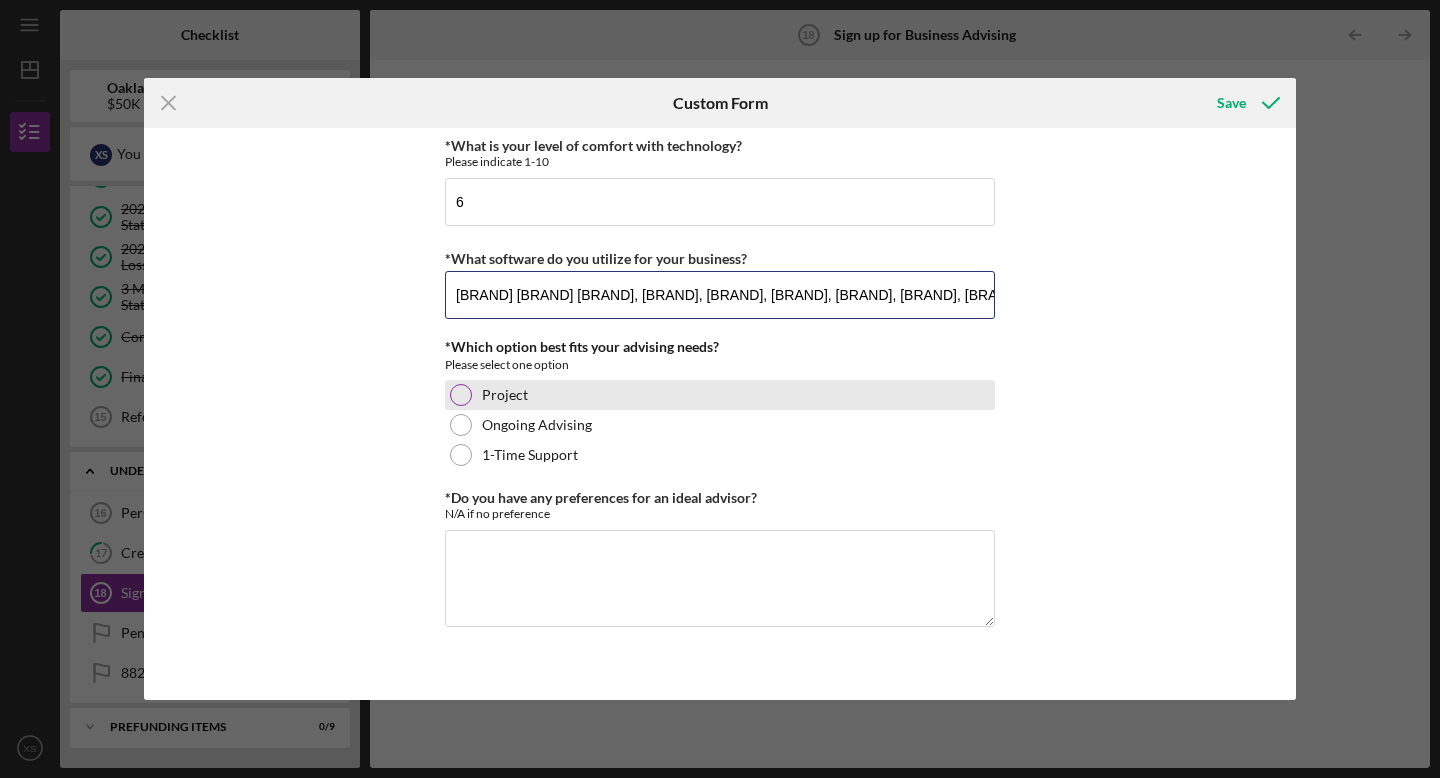 type on "[BRAND] [BRAND] [BRAND], [BRAND], [BRAND], [BRAND], [BRAND], [BRAND], [BRAND], [BRAND]" 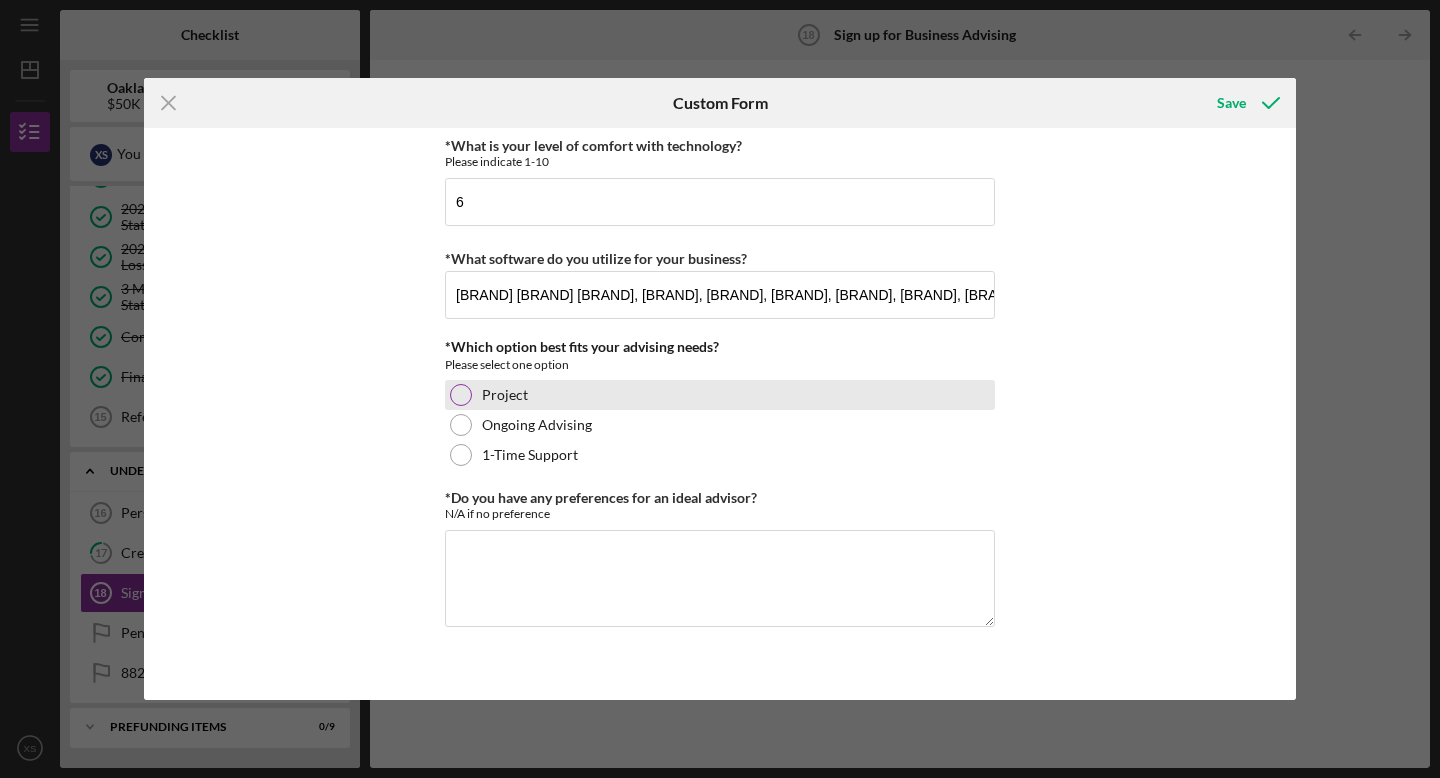 click at bounding box center [461, 395] 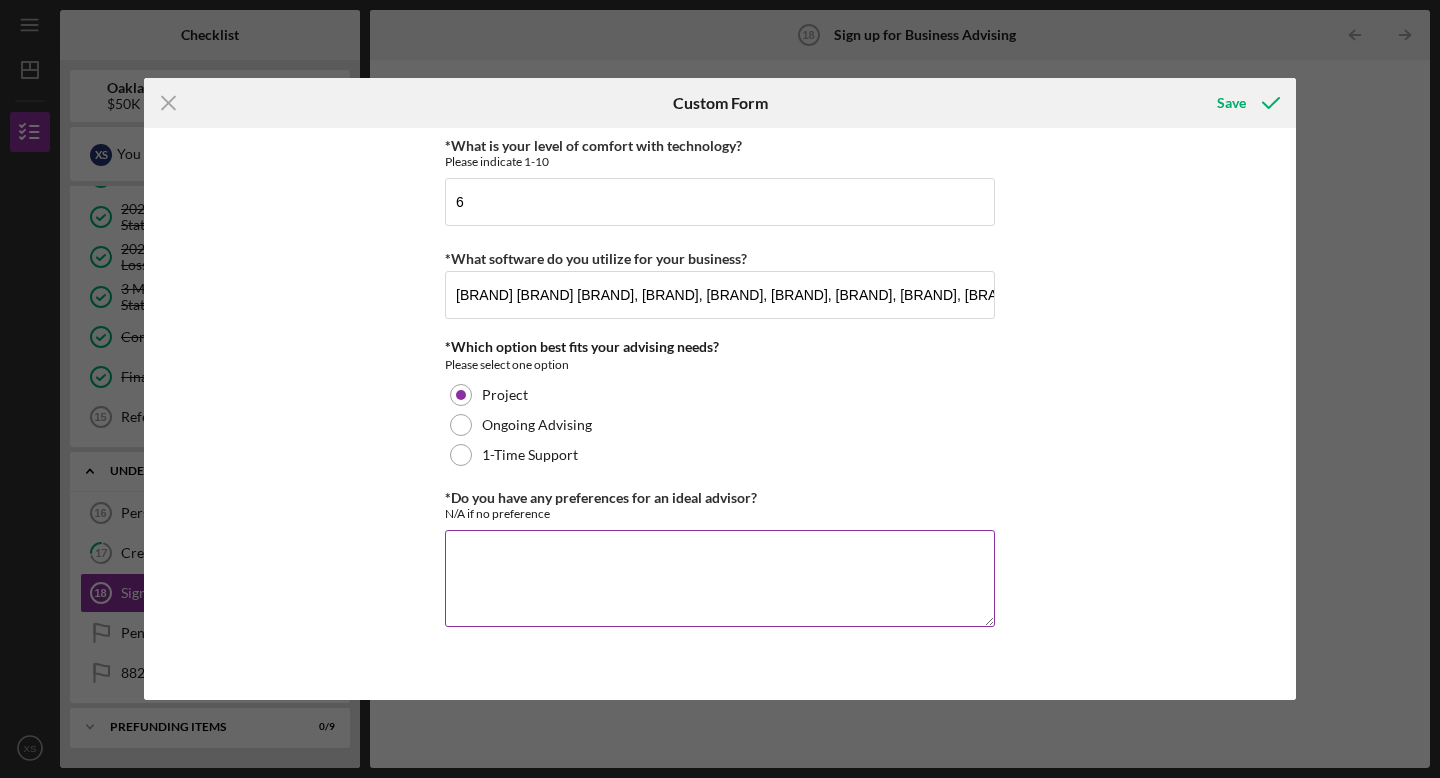 click on "*Do you have any preferences for an ideal advisor?" at bounding box center [720, 578] 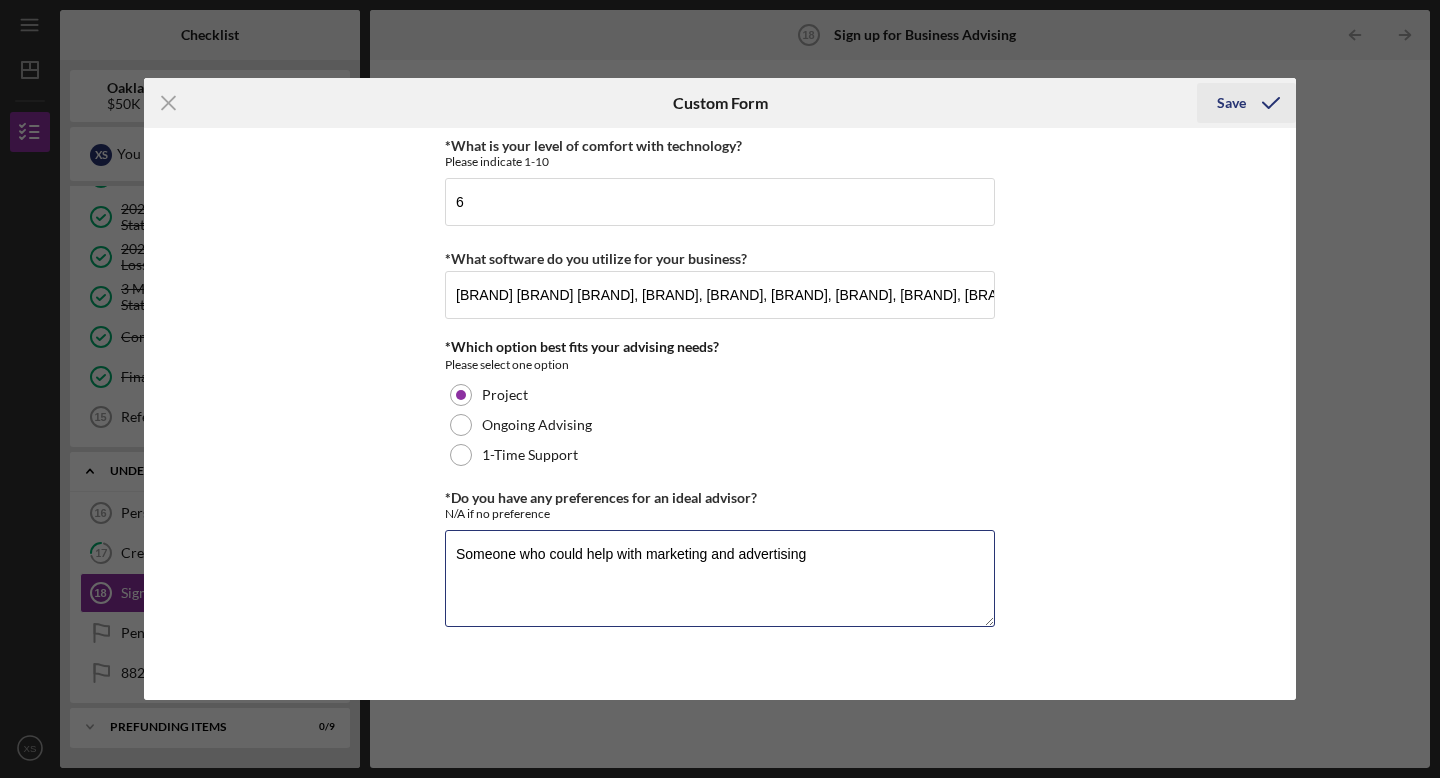 type on "Someone who could help with marketing and advertising" 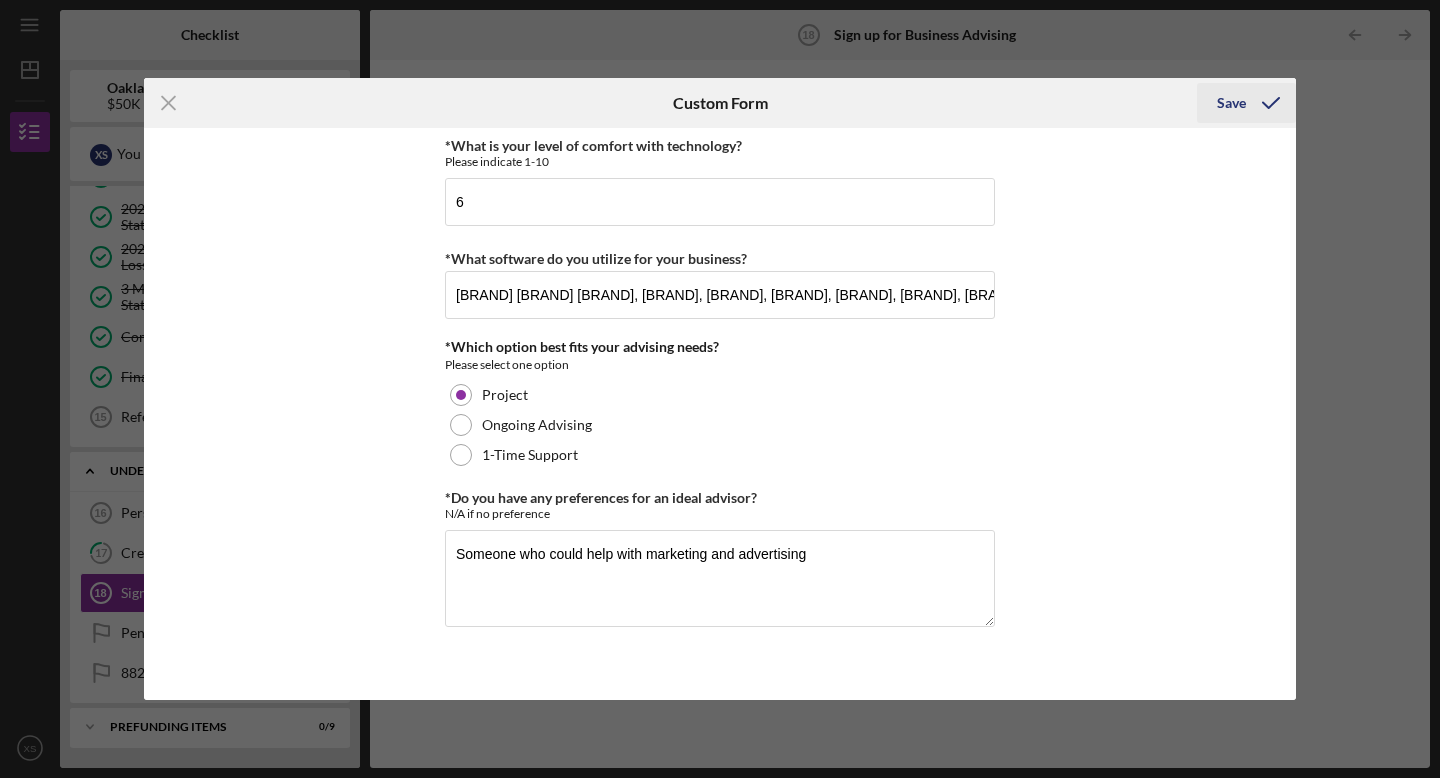 click on "Save" at bounding box center [1231, 103] 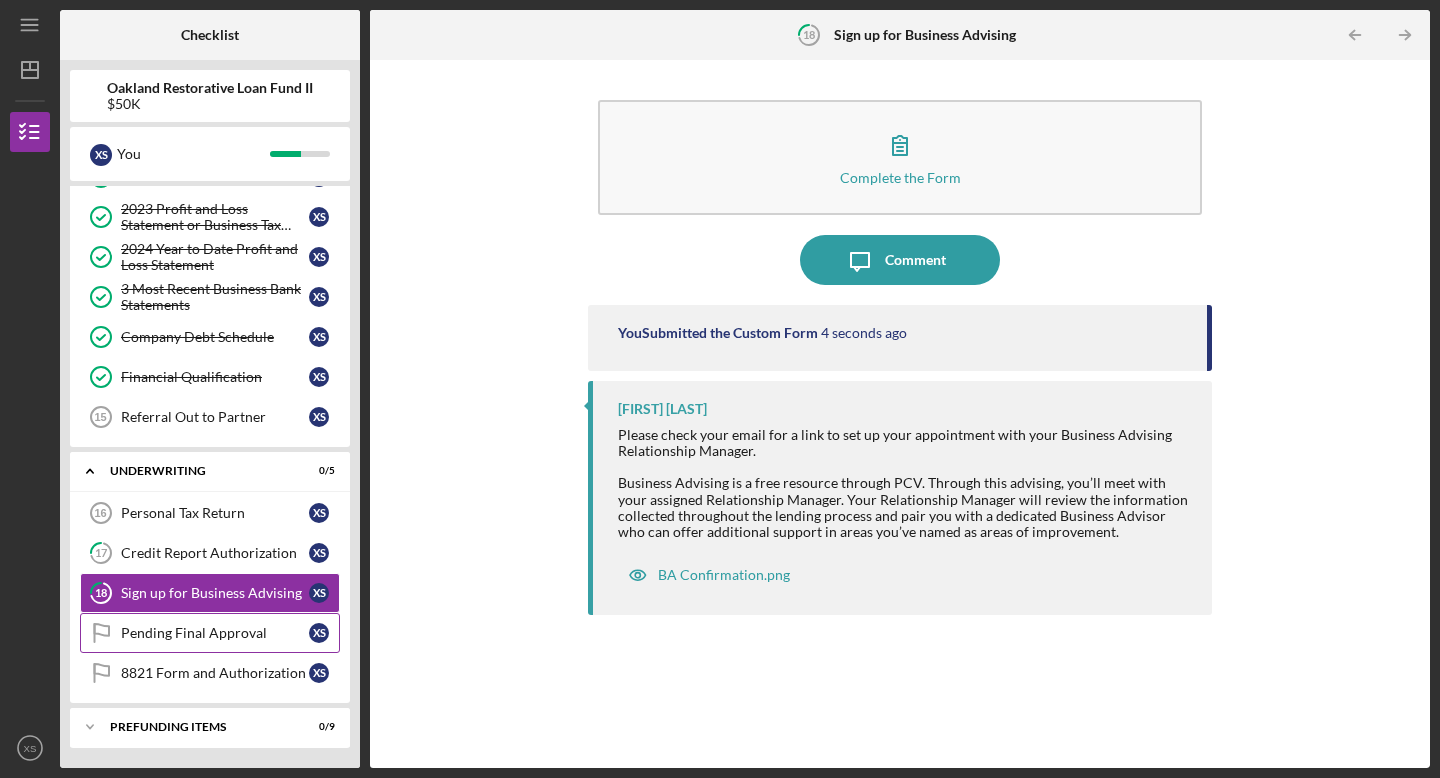 click on "Pending Final Approval" at bounding box center [215, 633] 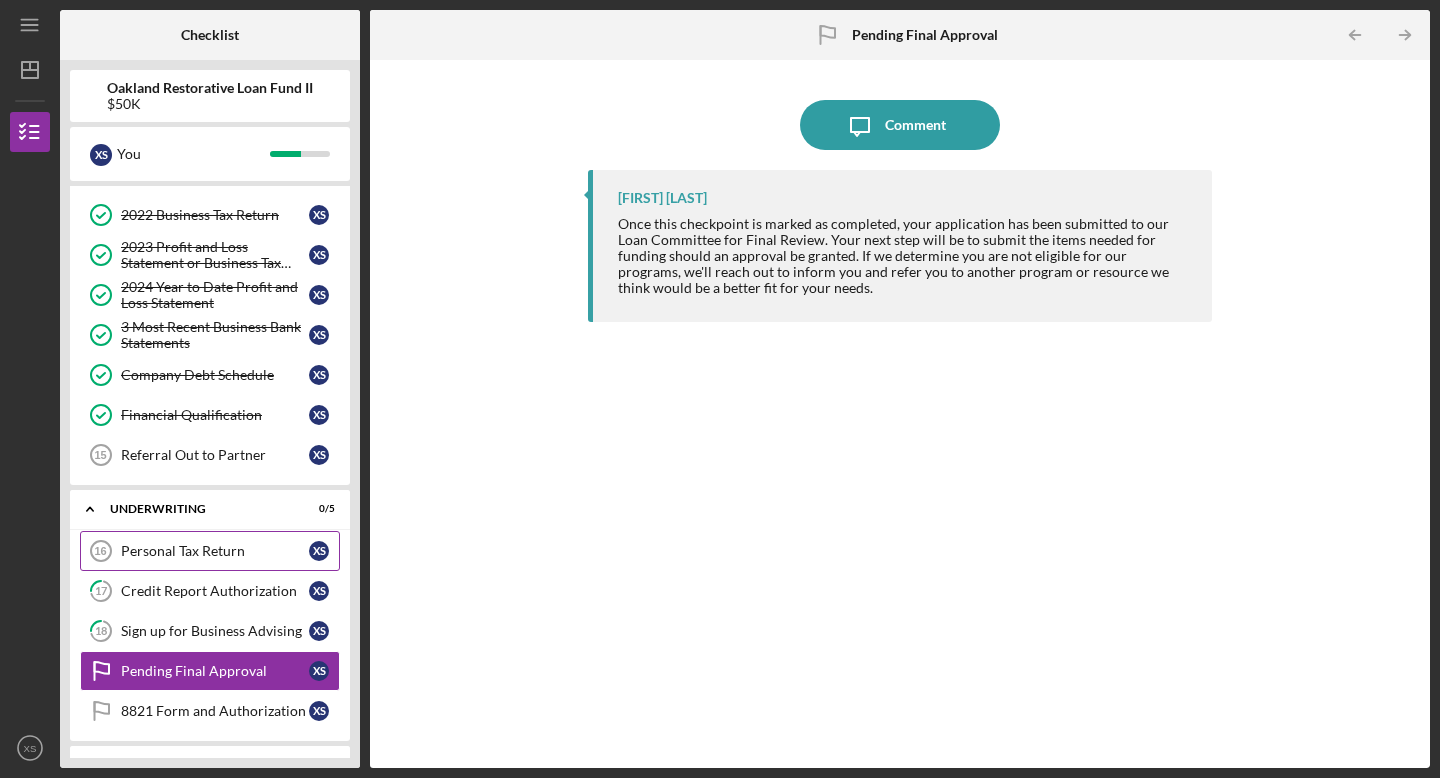 scroll, scrollTop: 526, scrollLeft: 0, axis: vertical 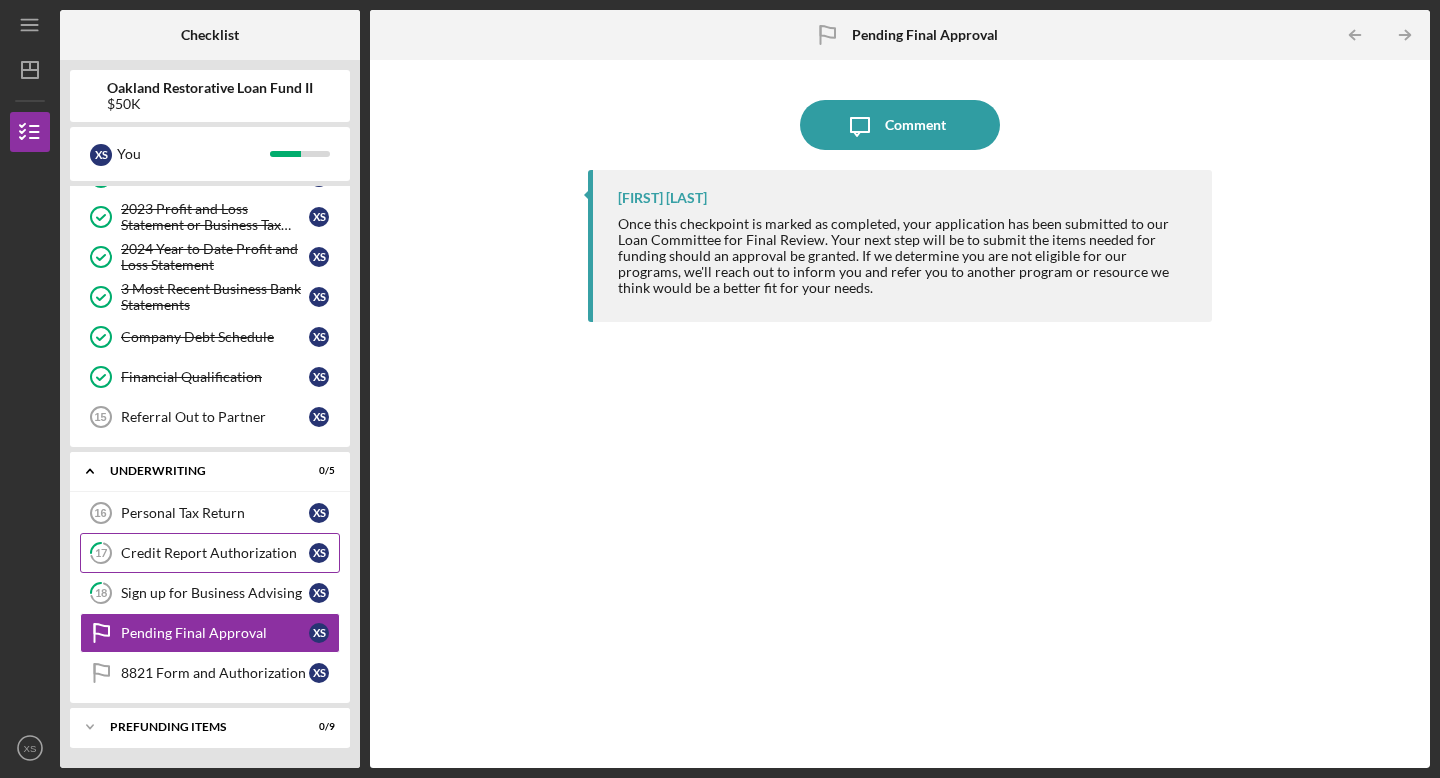 click on "Credit Report Authorization" at bounding box center (215, 553) 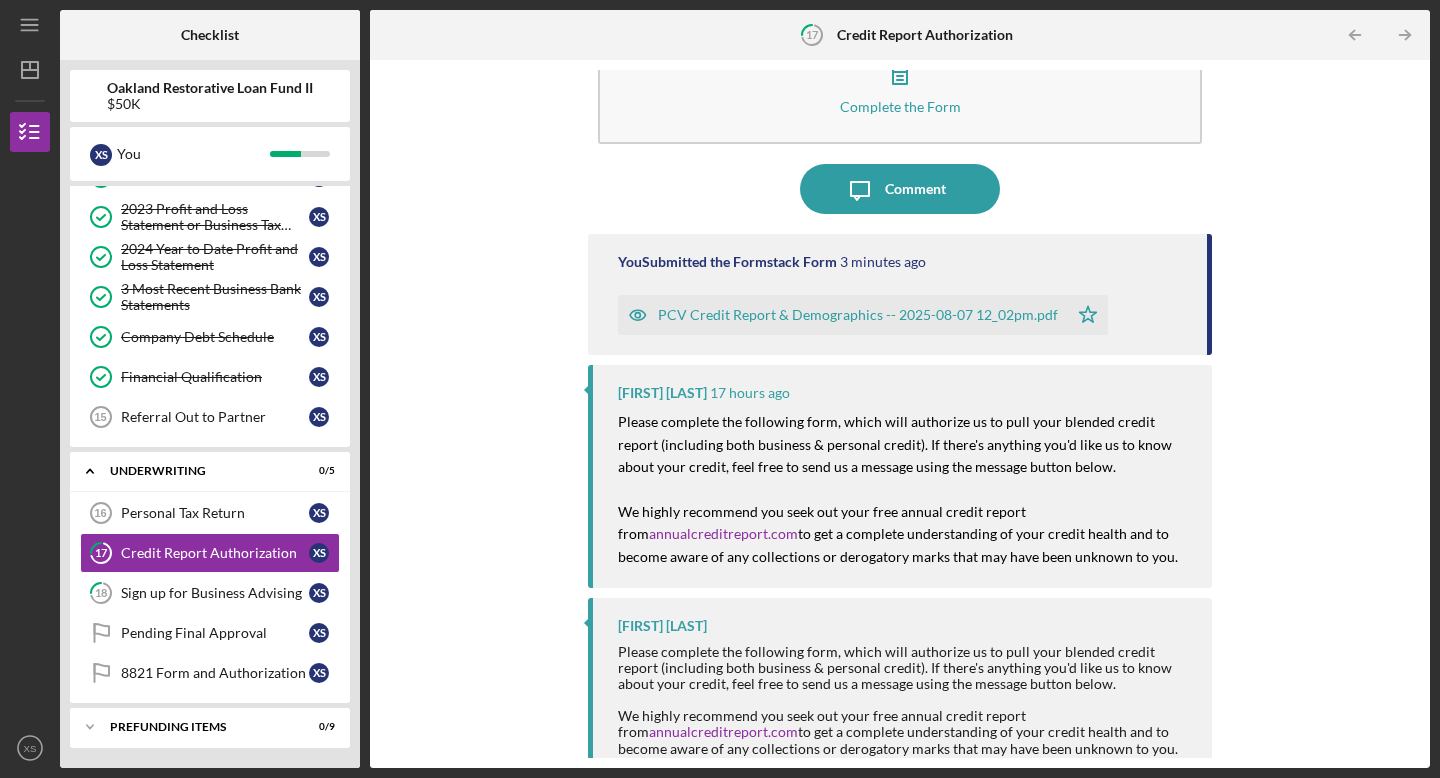 scroll, scrollTop: 94, scrollLeft: 0, axis: vertical 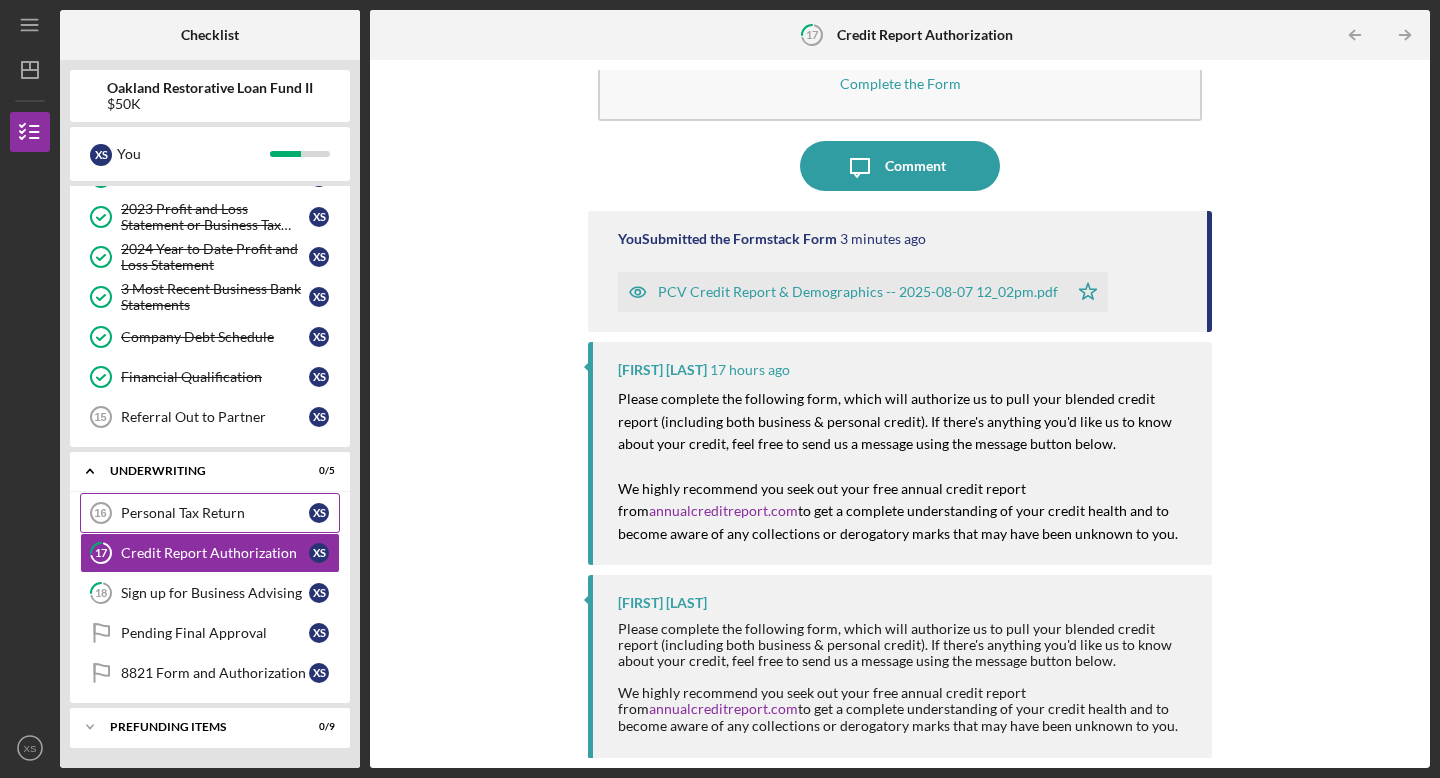 click on "Personal Tax Return 16 Personal Tax Return X S" at bounding box center (210, 513) 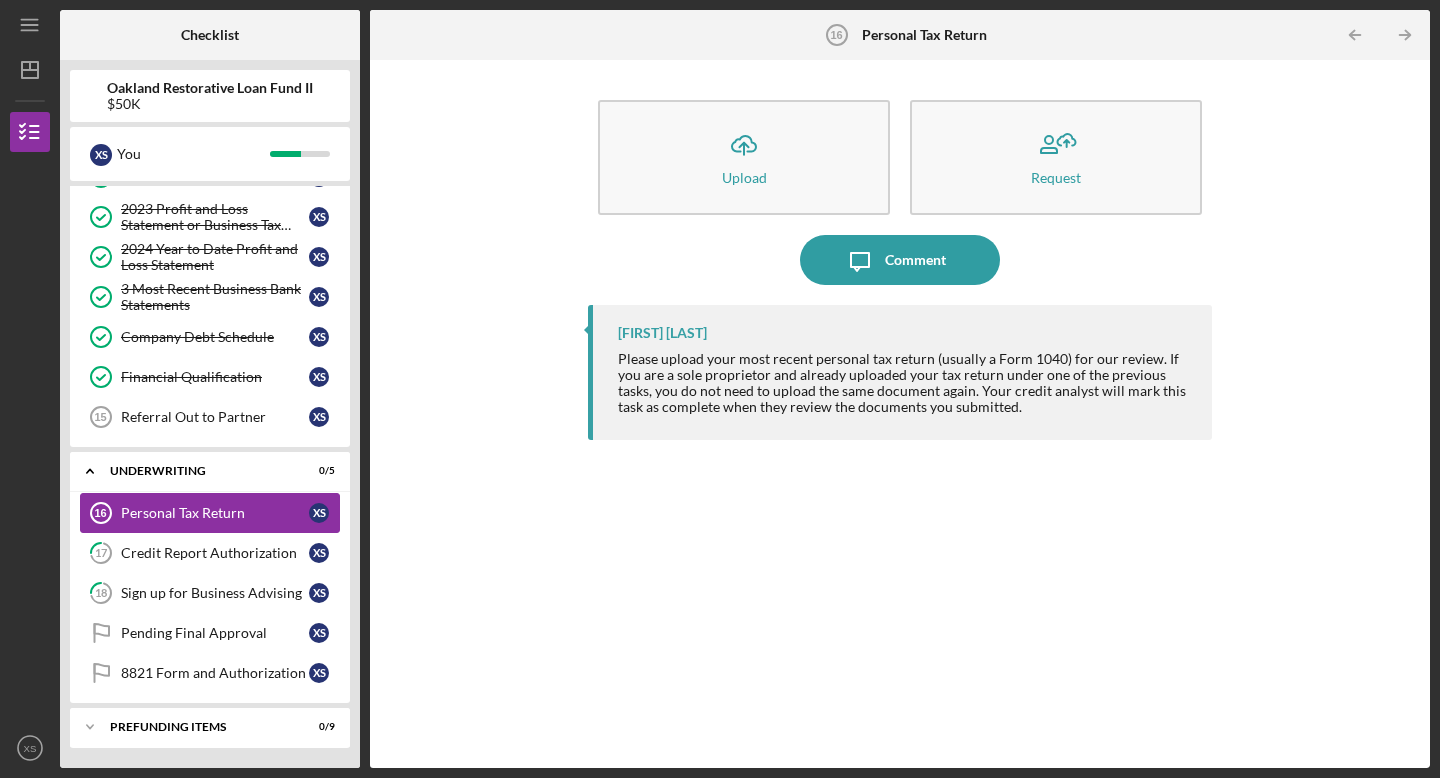 scroll, scrollTop: 0, scrollLeft: 0, axis: both 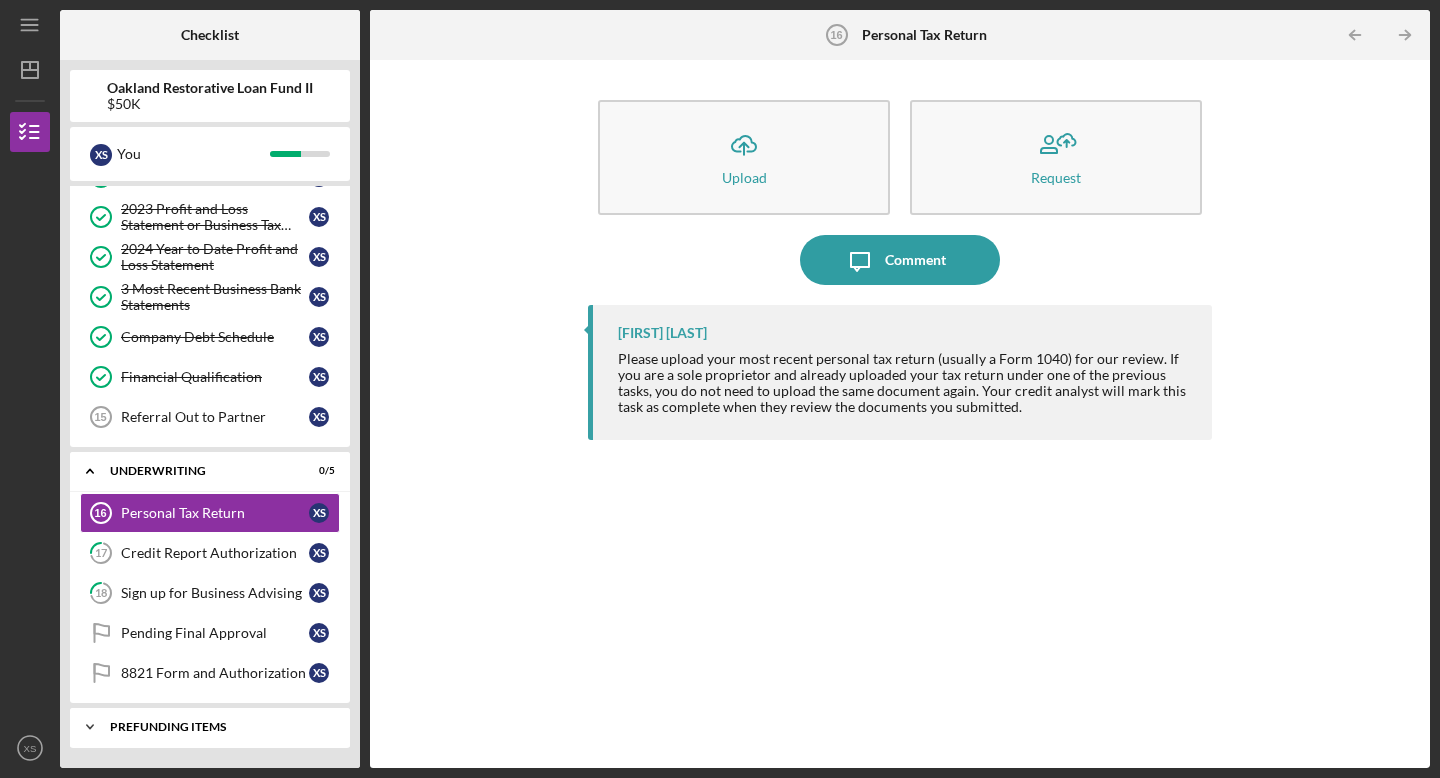click on "Prefunding Items" at bounding box center [217, 727] 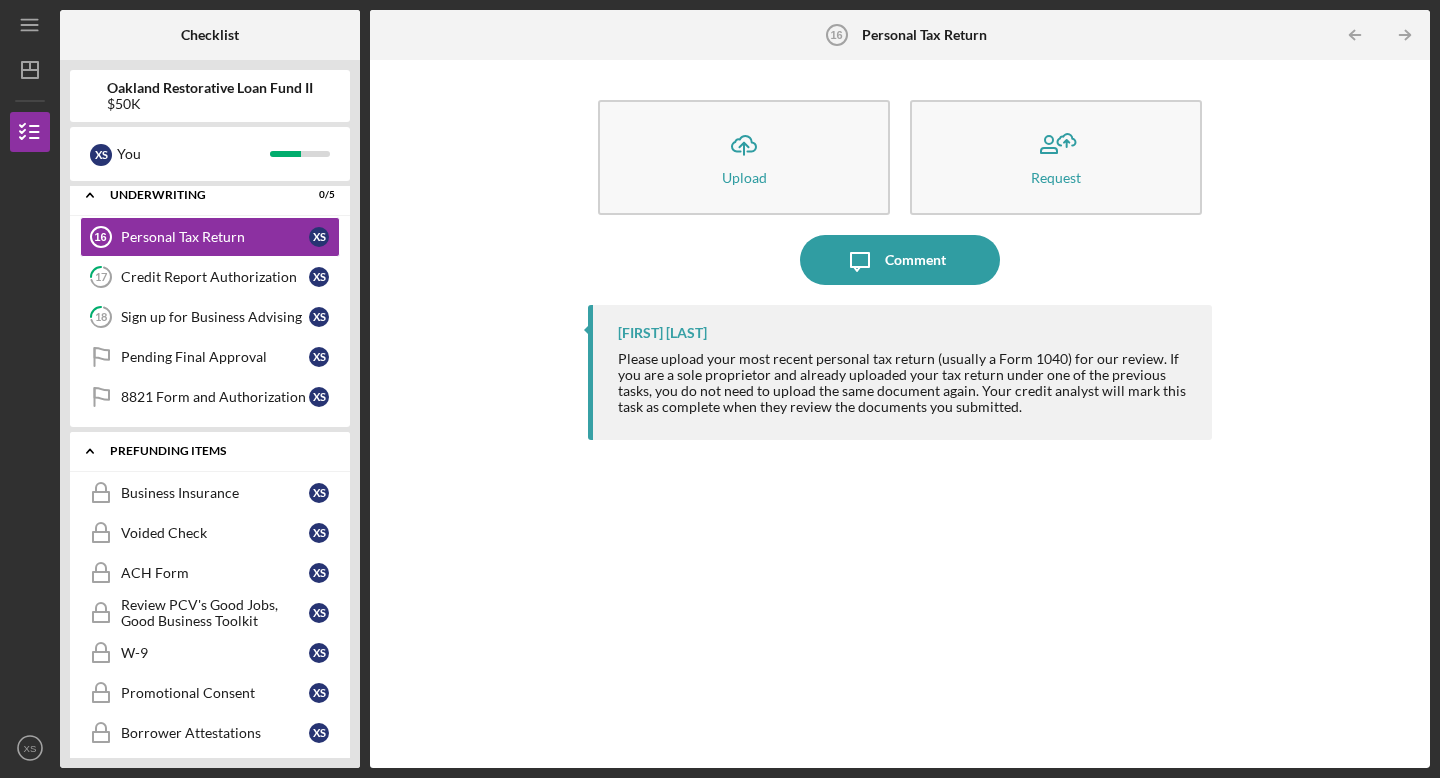 scroll, scrollTop: 820, scrollLeft: 0, axis: vertical 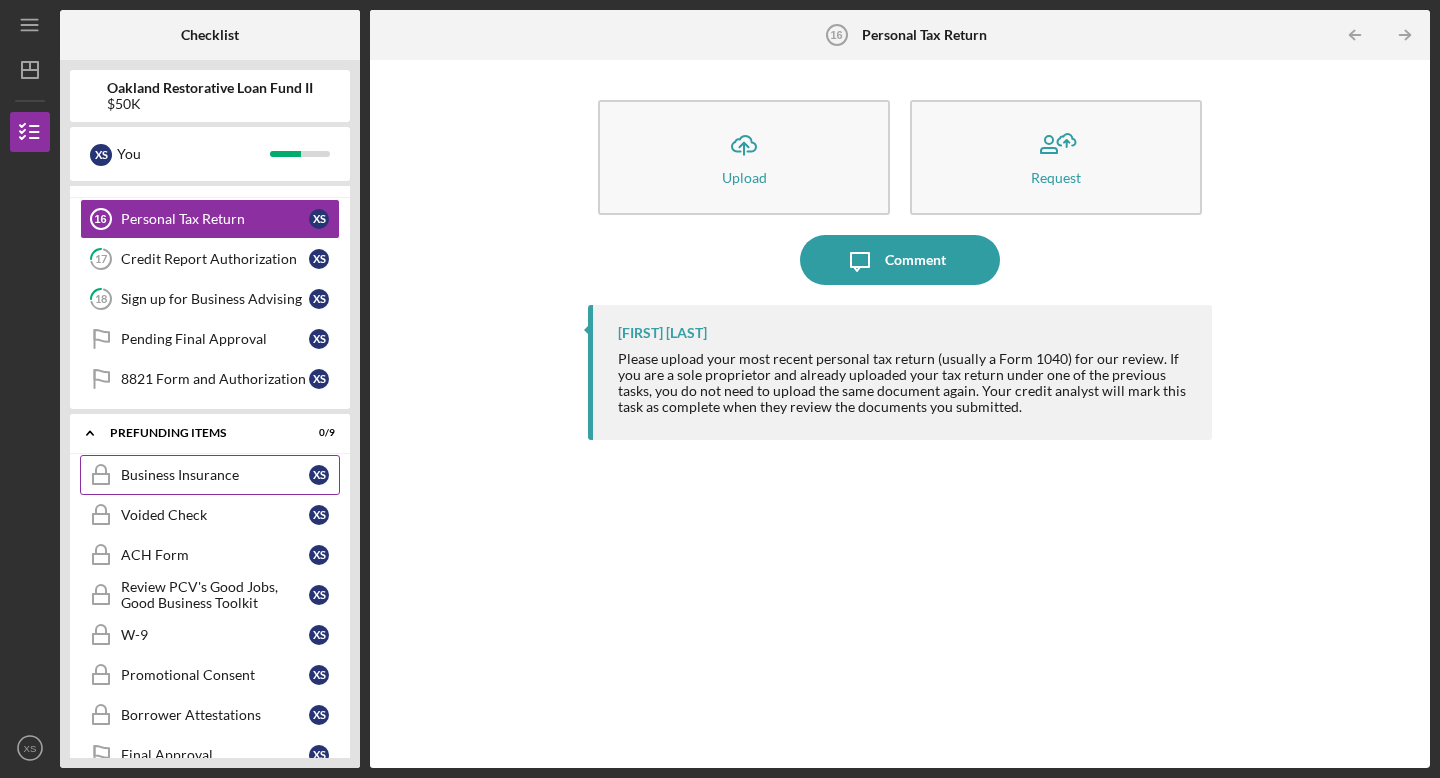 click on "Business Insurance Business Insurance X S" at bounding box center [210, 475] 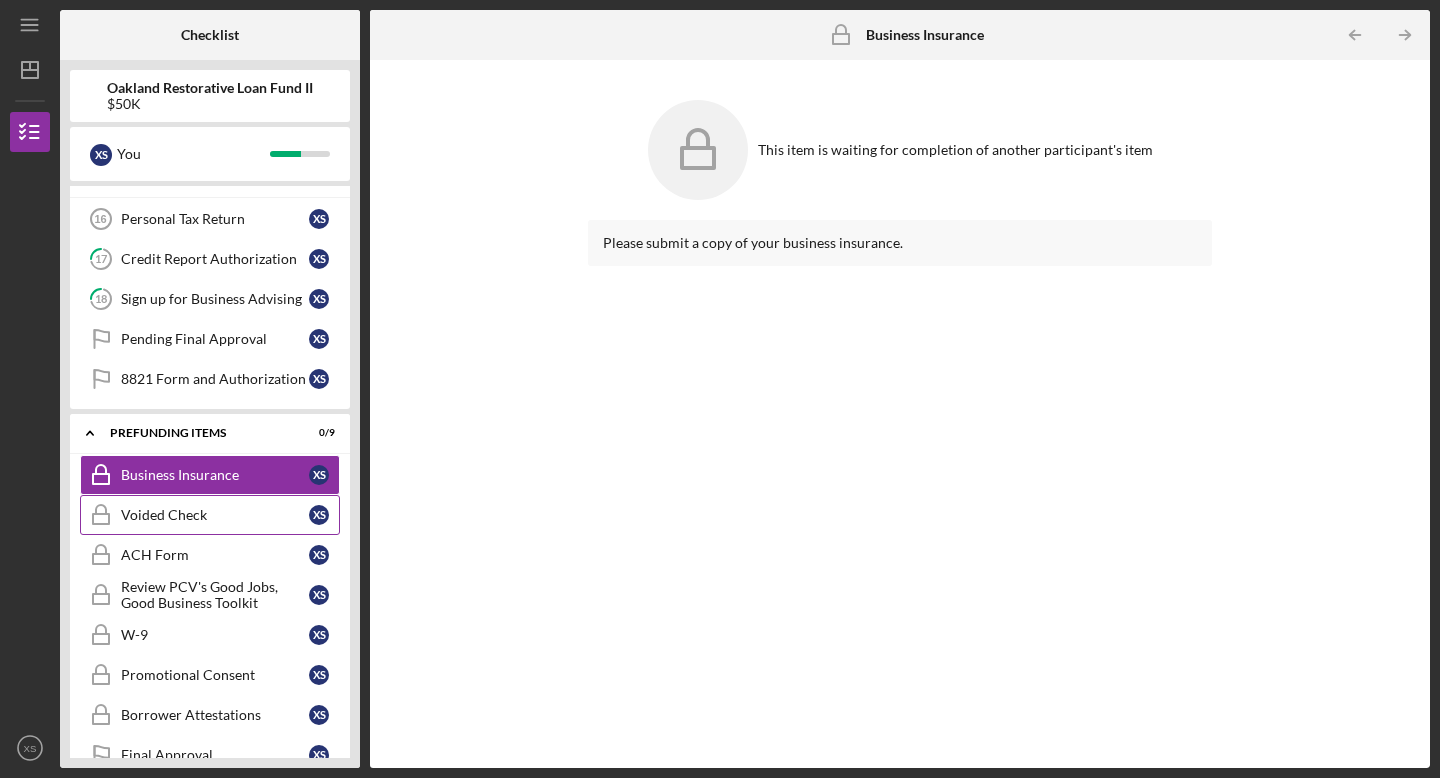 click on "Voided Check Voided Check X S" at bounding box center [210, 515] 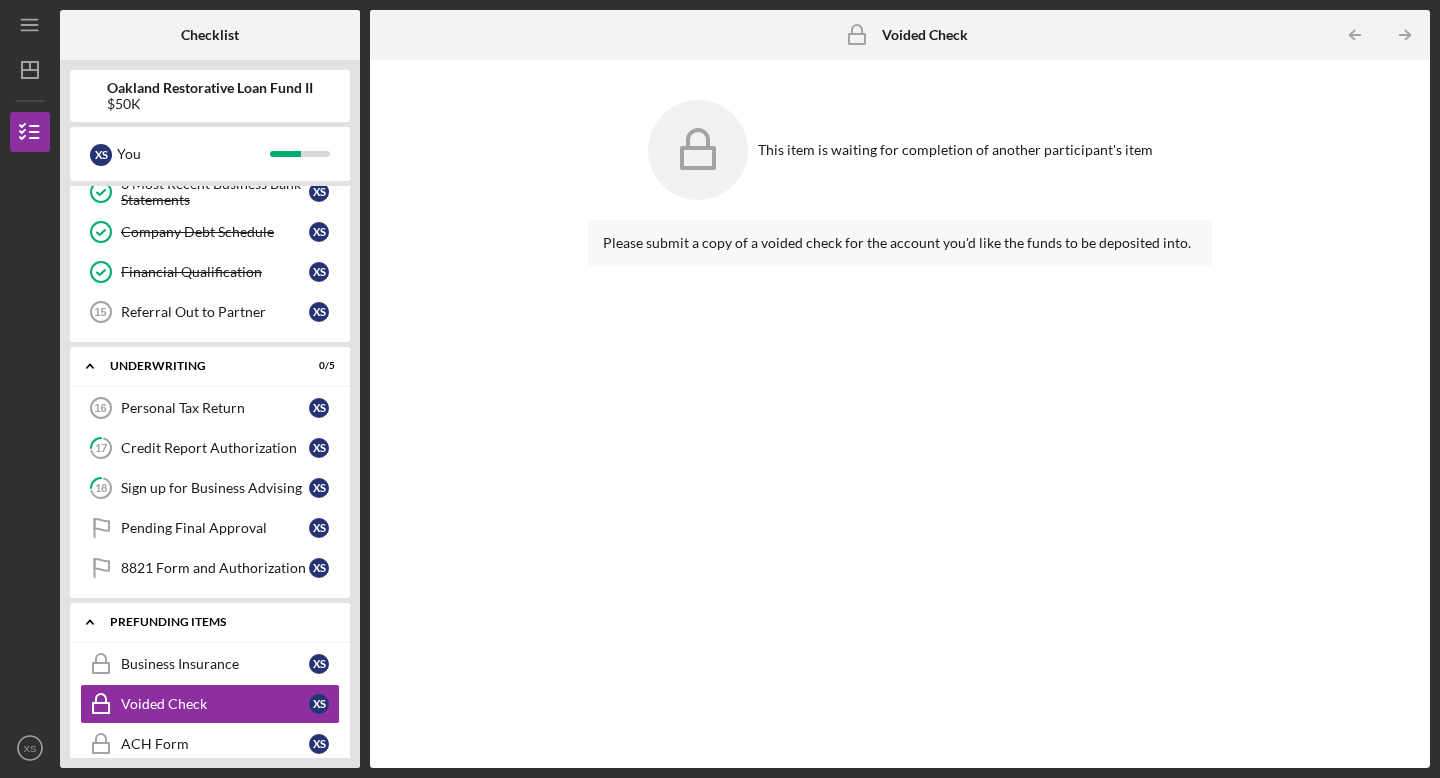 scroll, scrollTop: 634, scrollLeft: 0, axis: vertical 